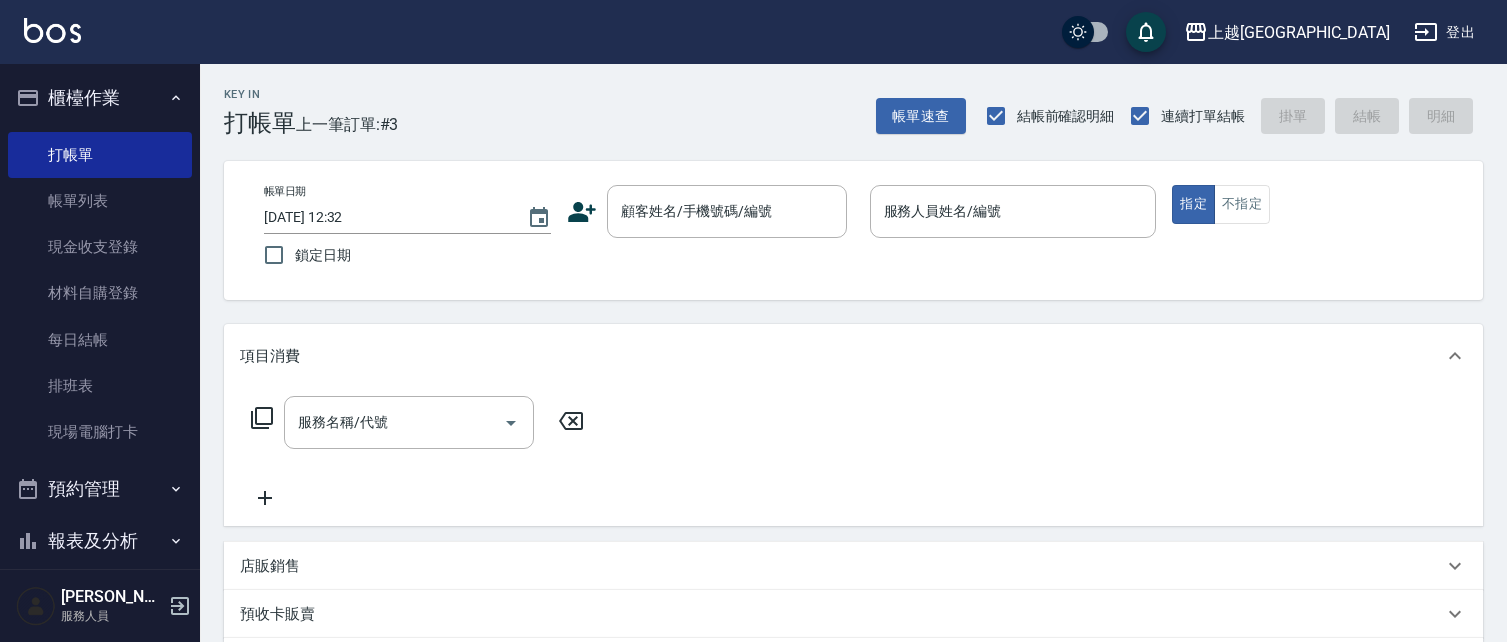 scroll, scrollTop: 4, scrollLeft: 0, axis: vertical 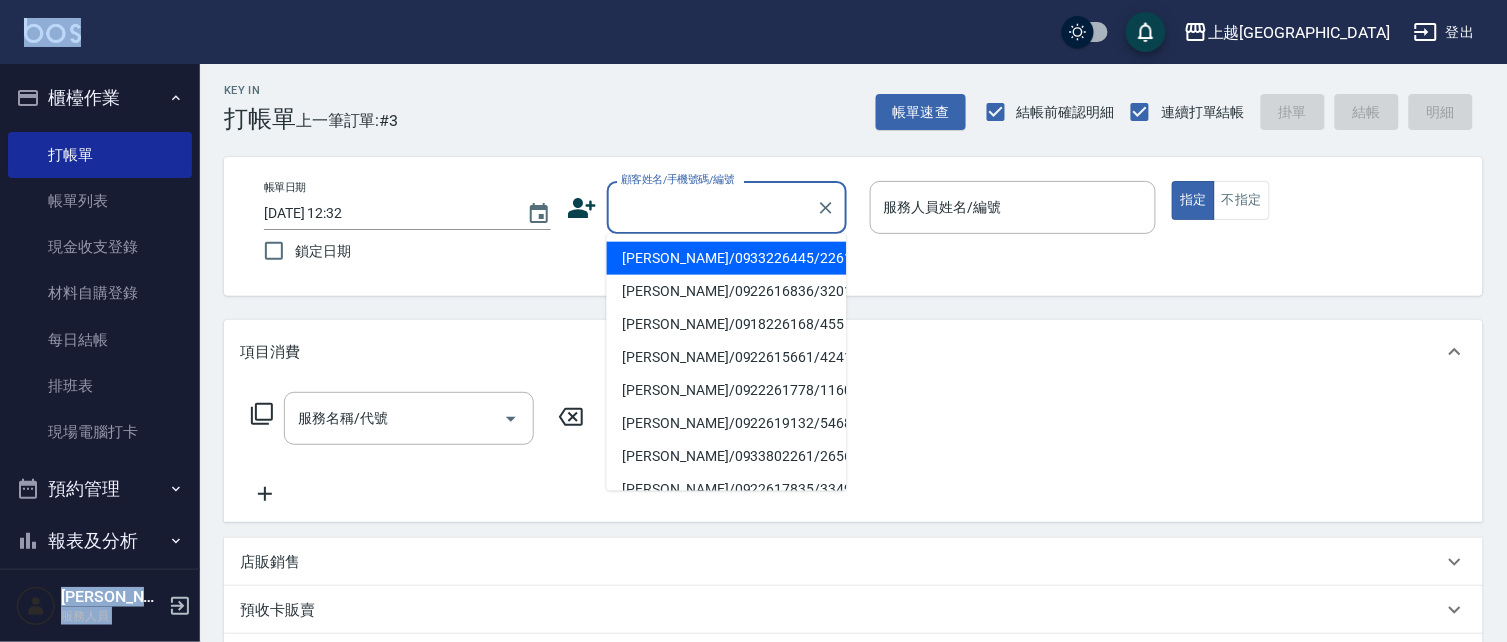 click on "顧客姓名/手機號碼/編號" at bounding box center (712, 207) 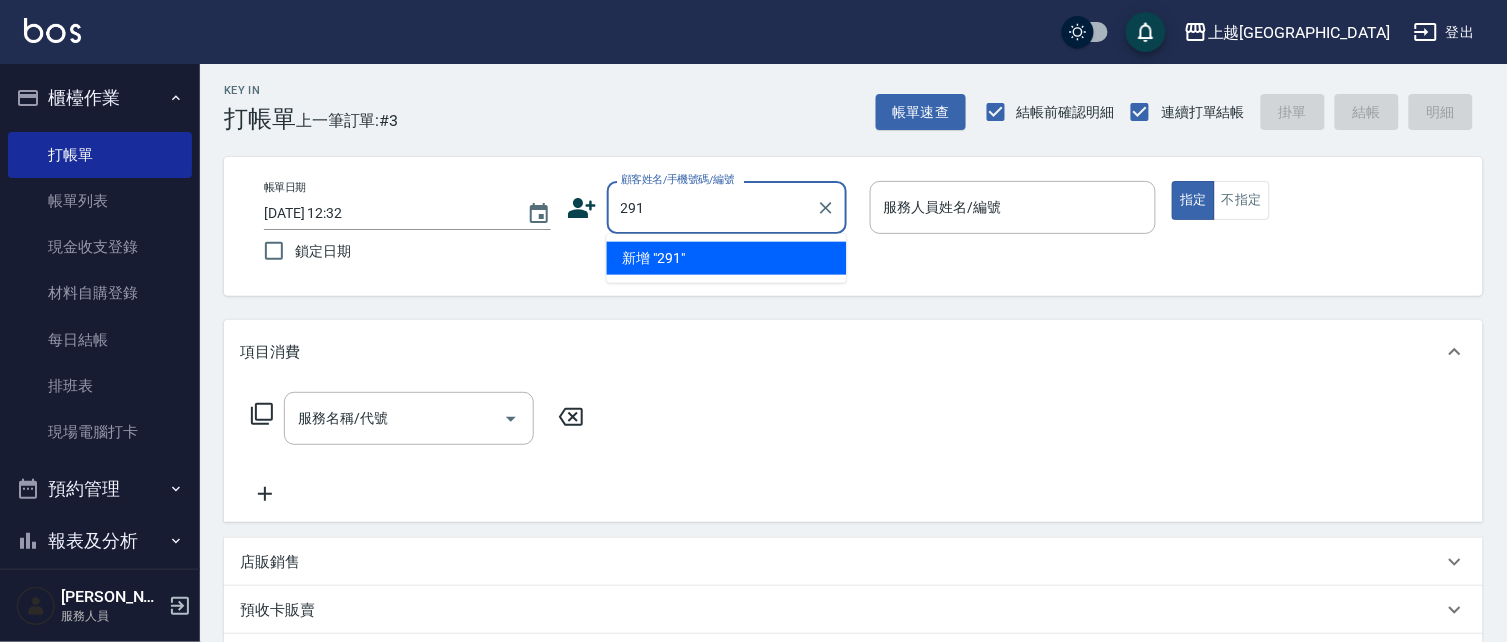 type on "291" 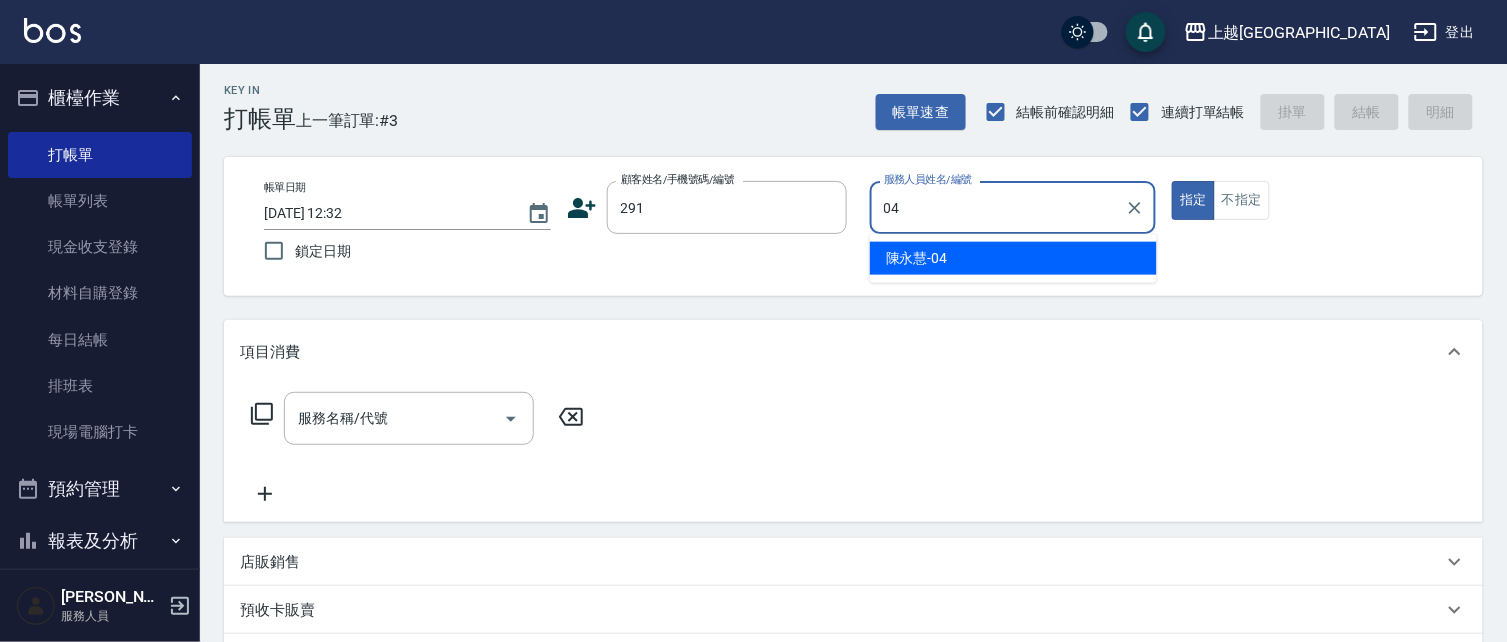 type on "[PERSON_NAME]-04" 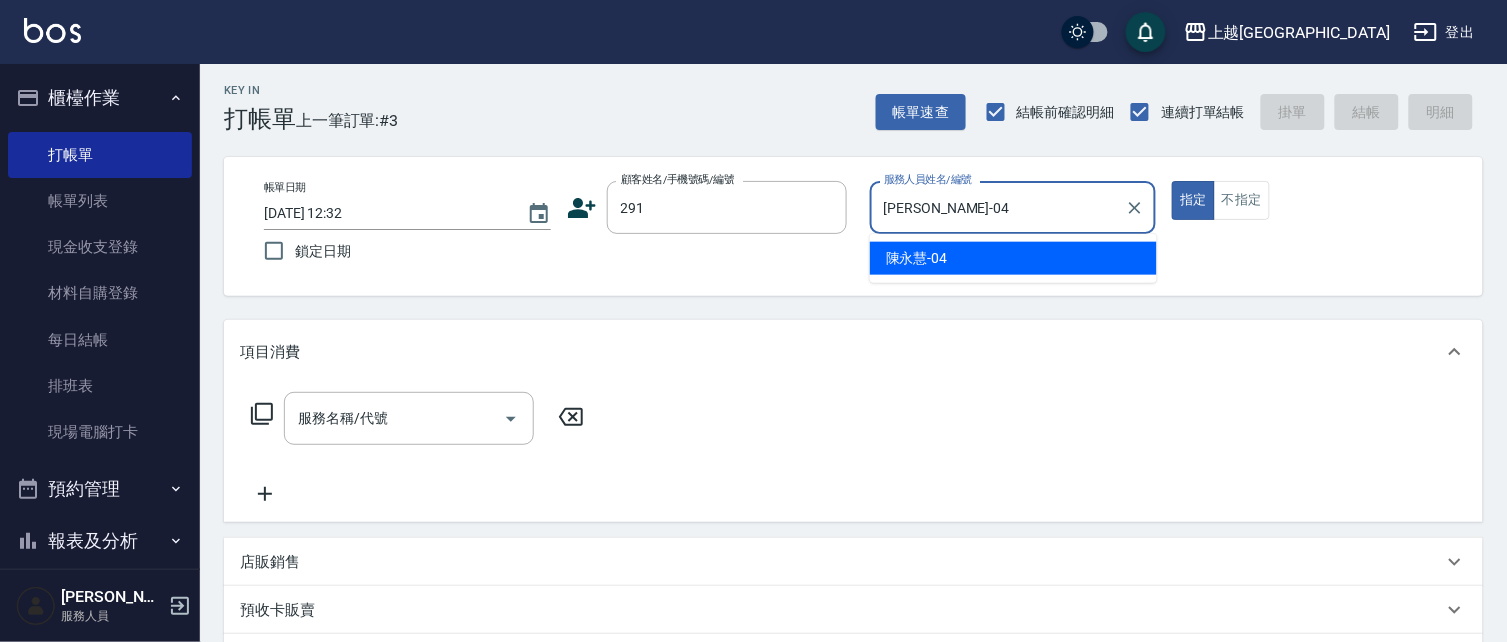 type on "true" 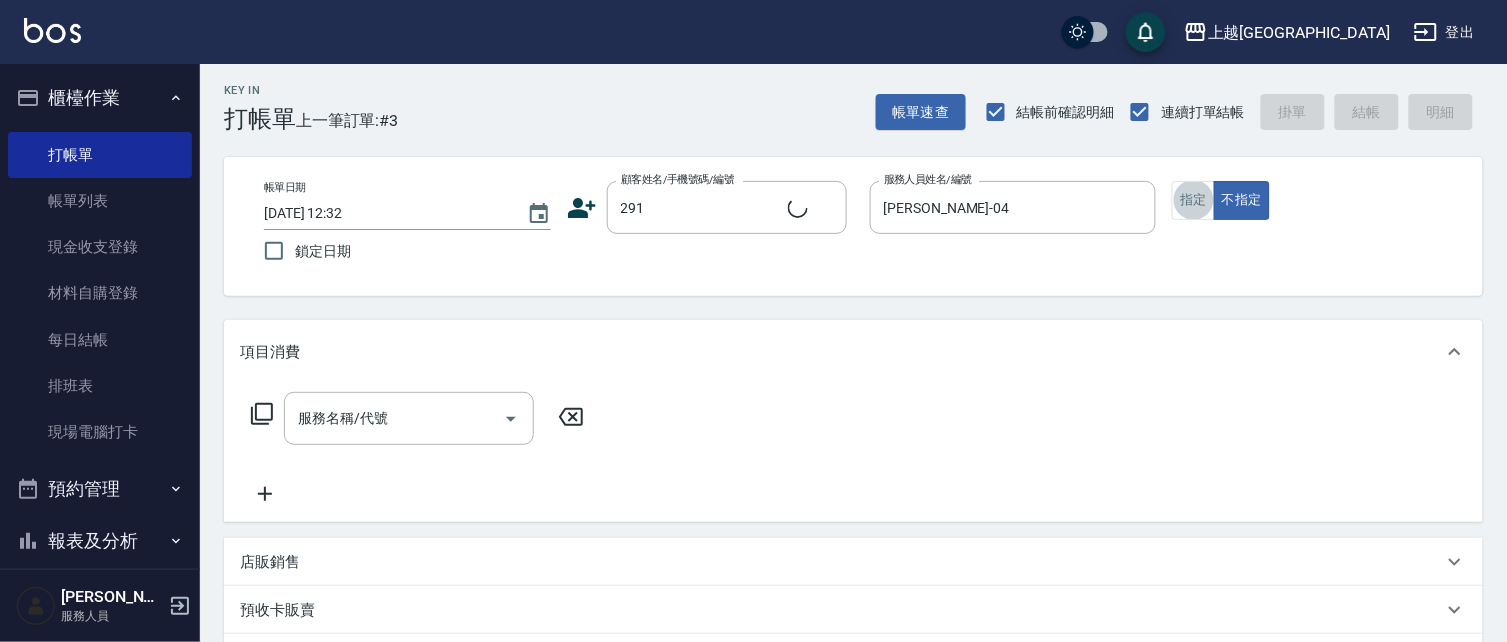 type on "2" 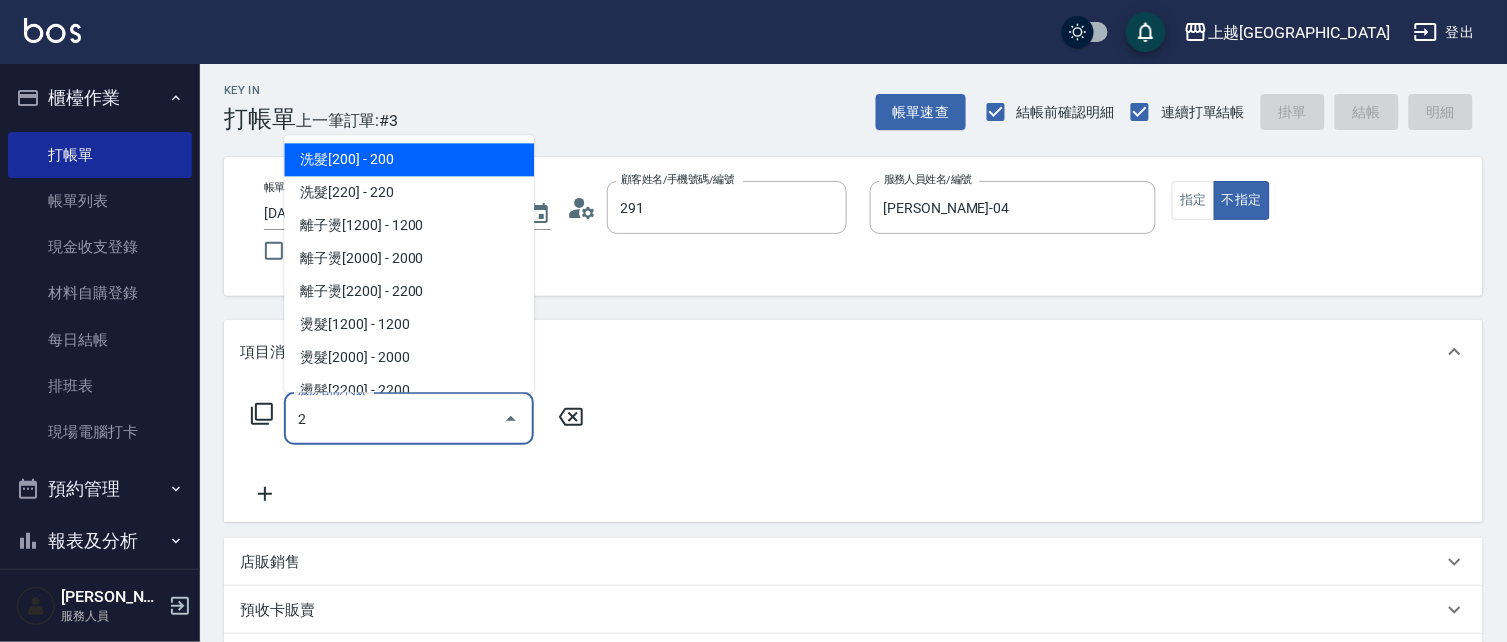 type on "[PERSON_NAME]/291/291" 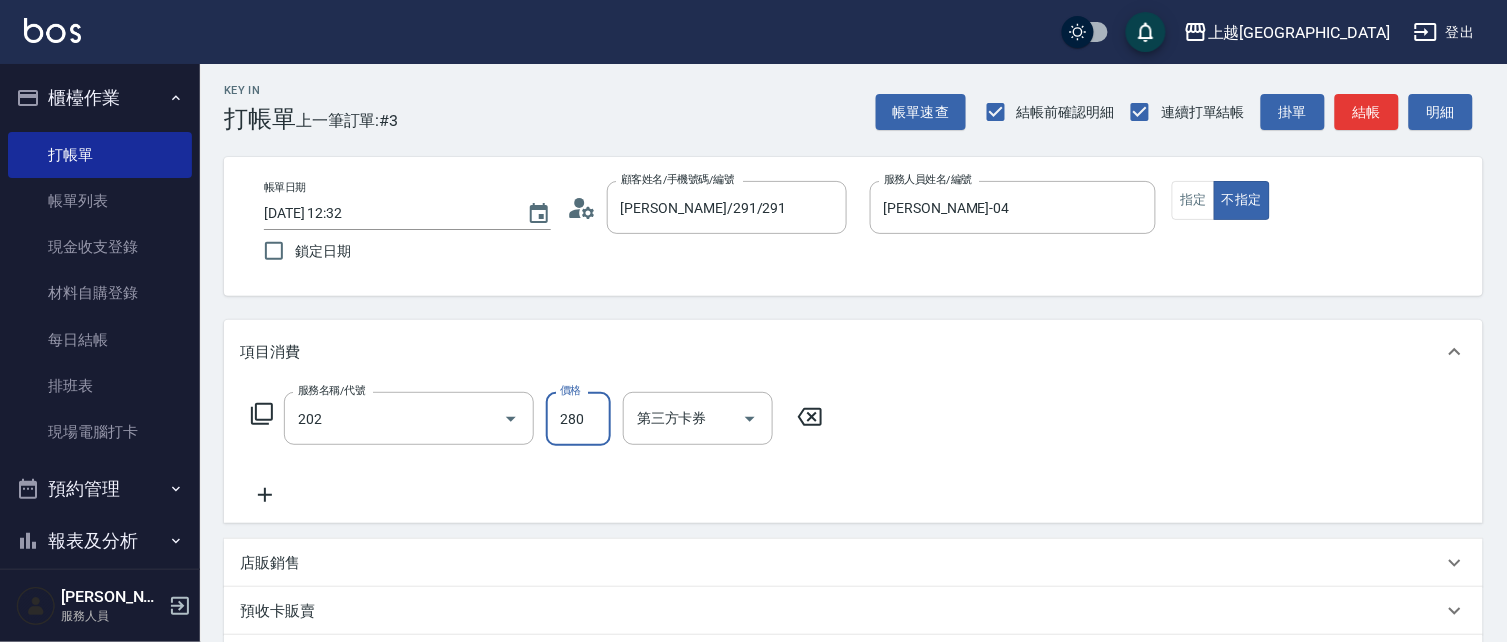 type on "洗髮[280](202)" 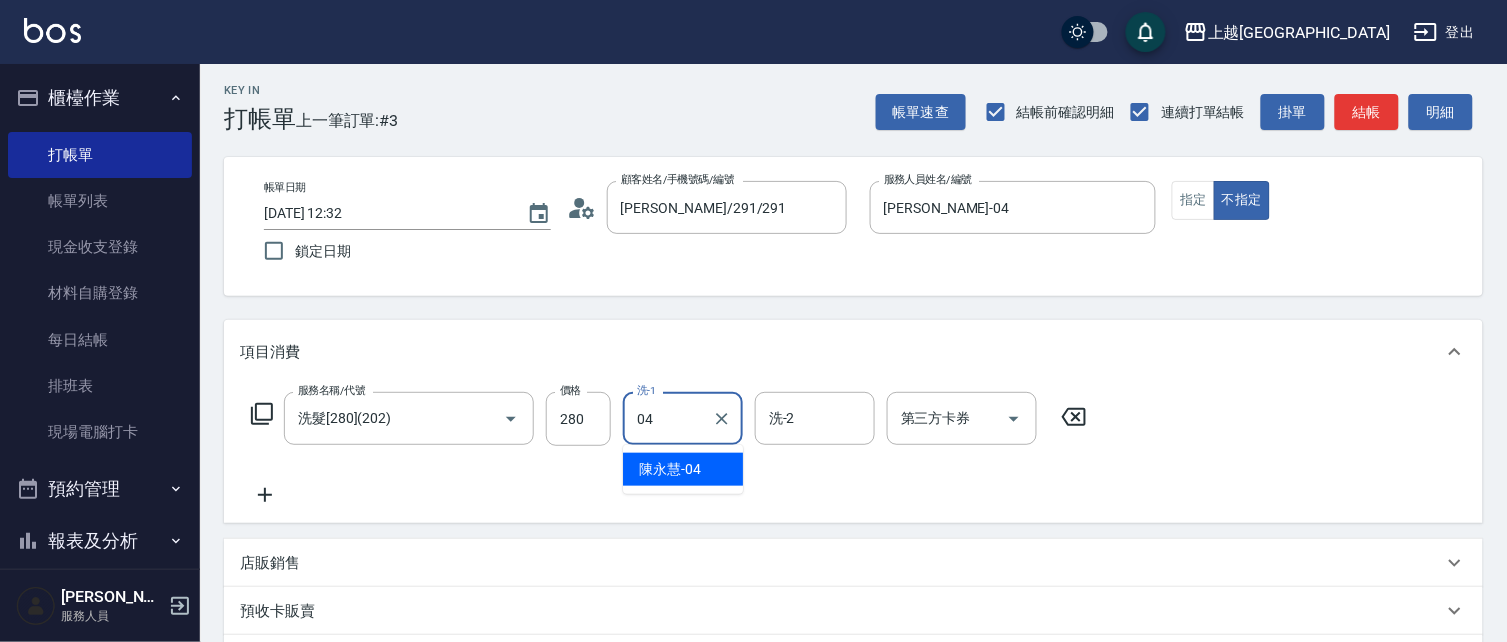 type on "[PERSON_NAME]-04" 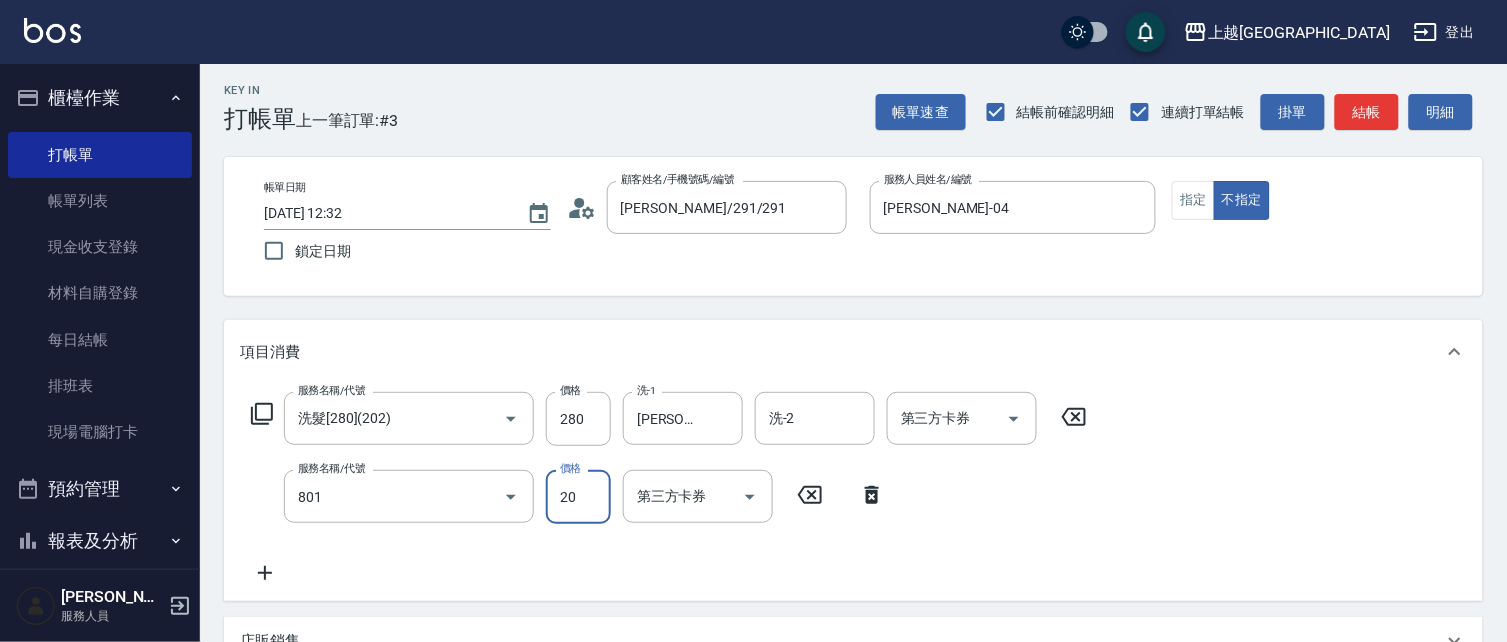 type on "潤絲(801)" 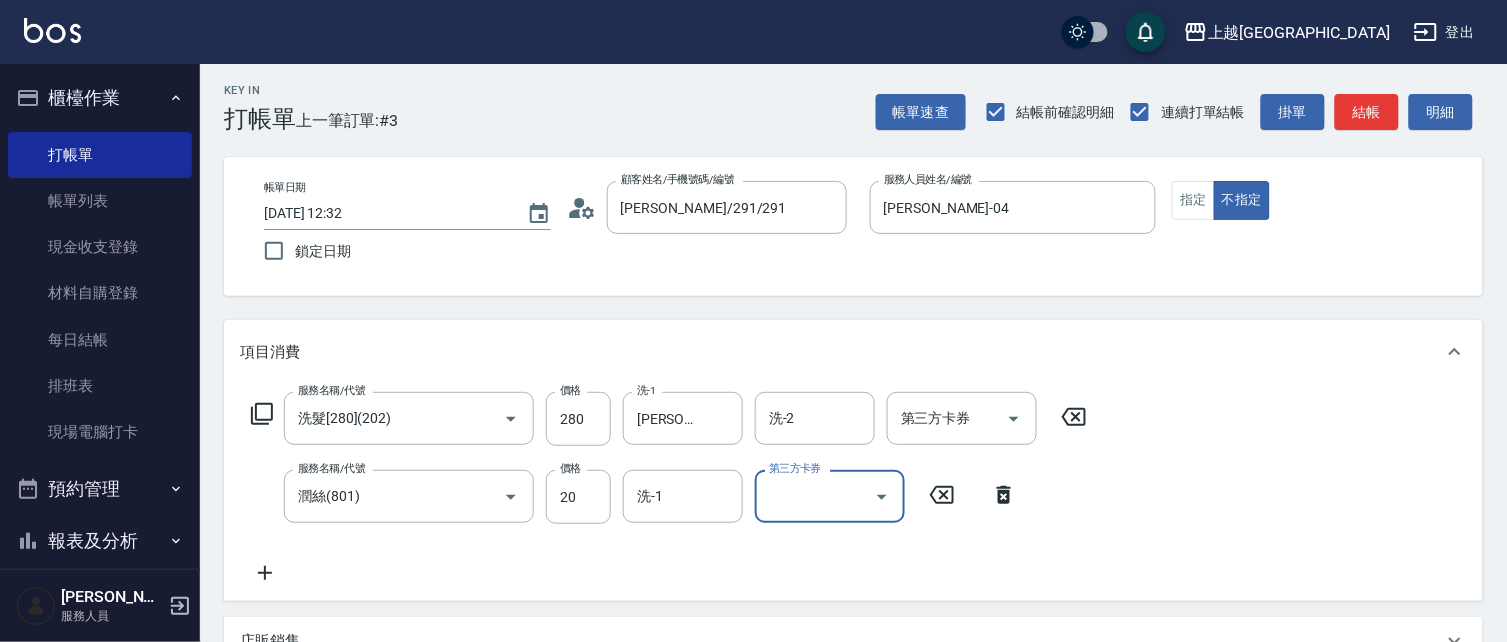 drag, startPoint x: 664, startPoint y: 496, endPoint x: 652, endPoint y: 495, distance: 12.0415945 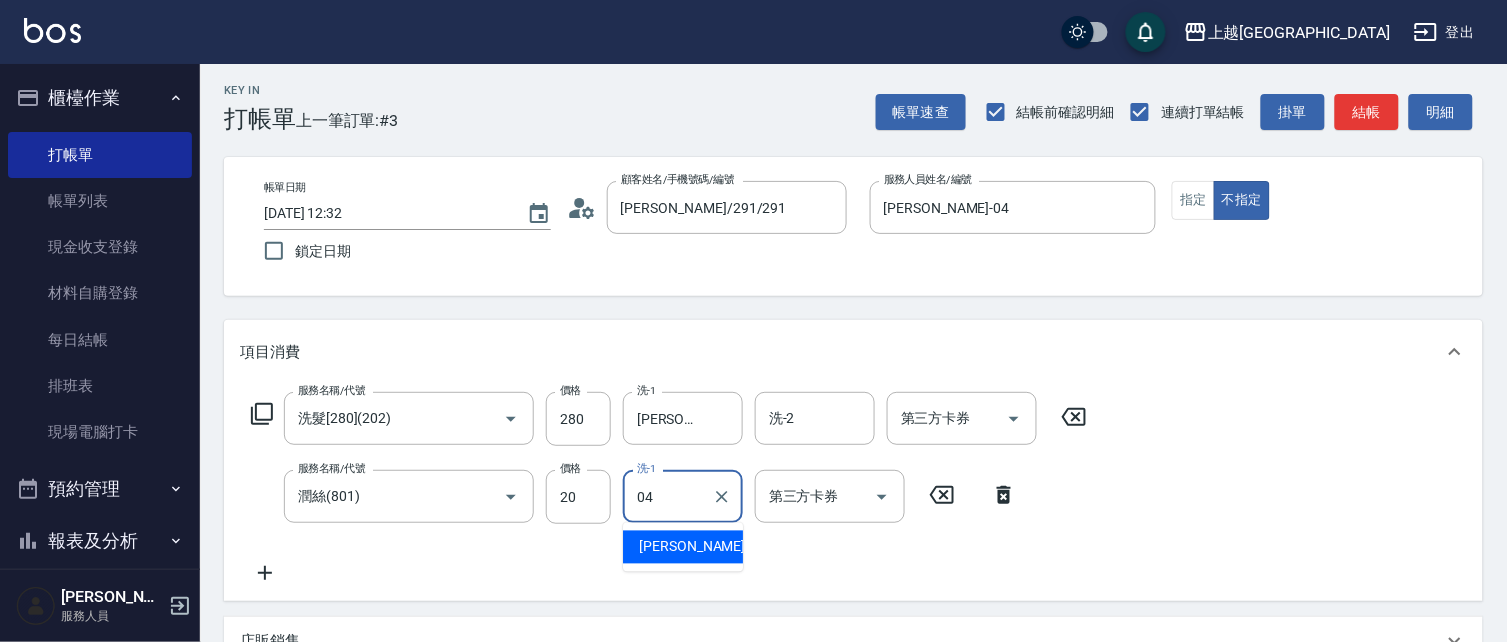 type on "[PERSON_NAME]-04" 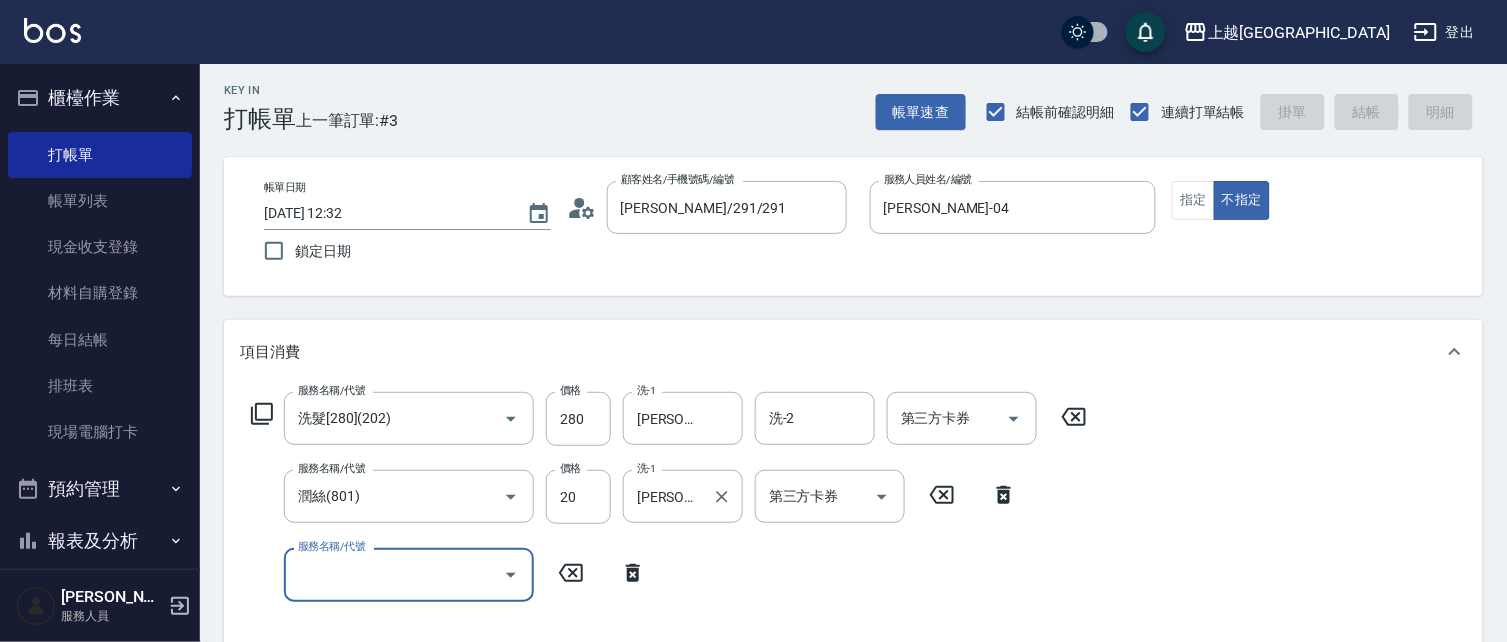 type on "[DATE] 16:04" 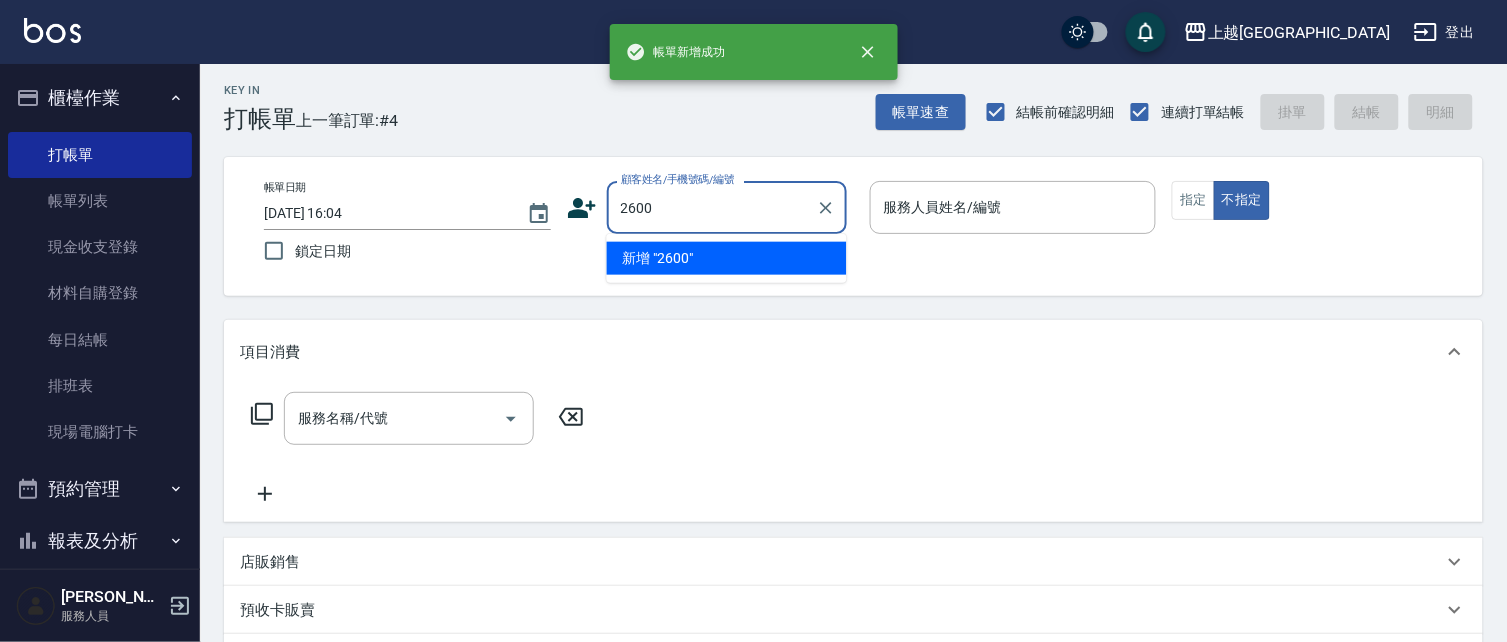 type on "2600" 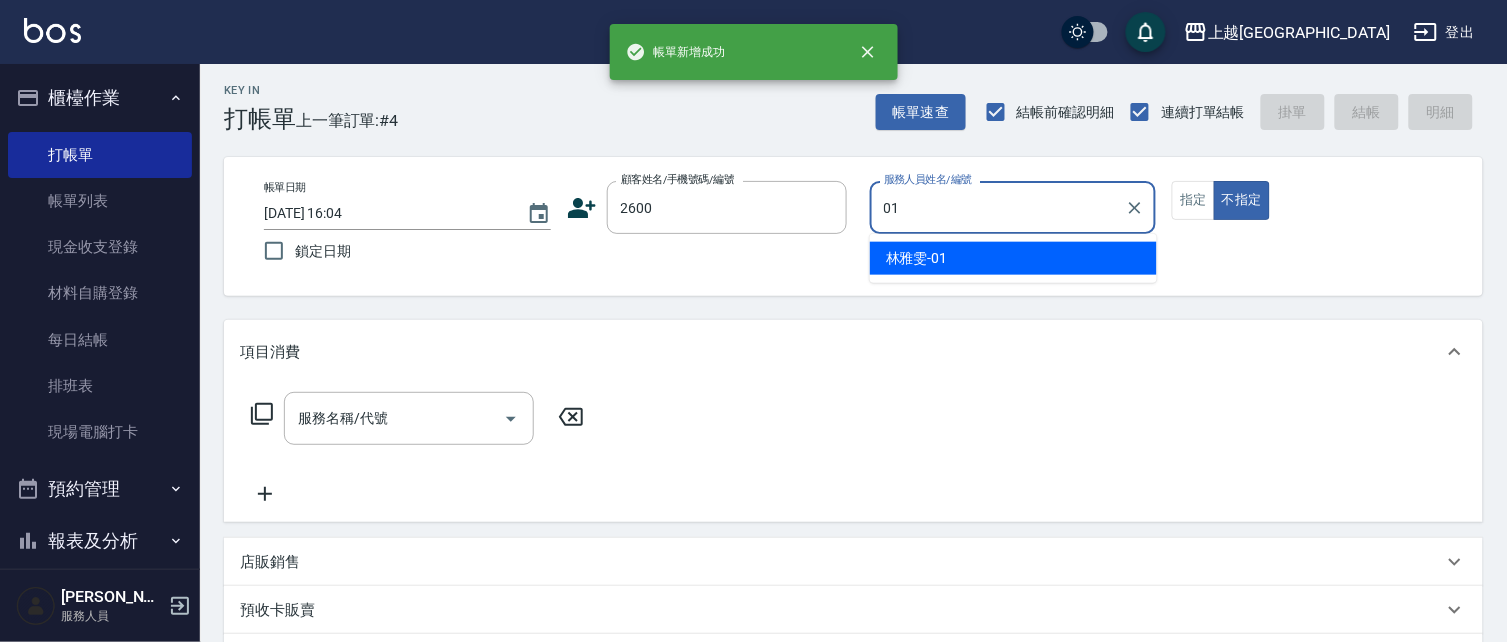 type on "[PERSON_NAME]-01" 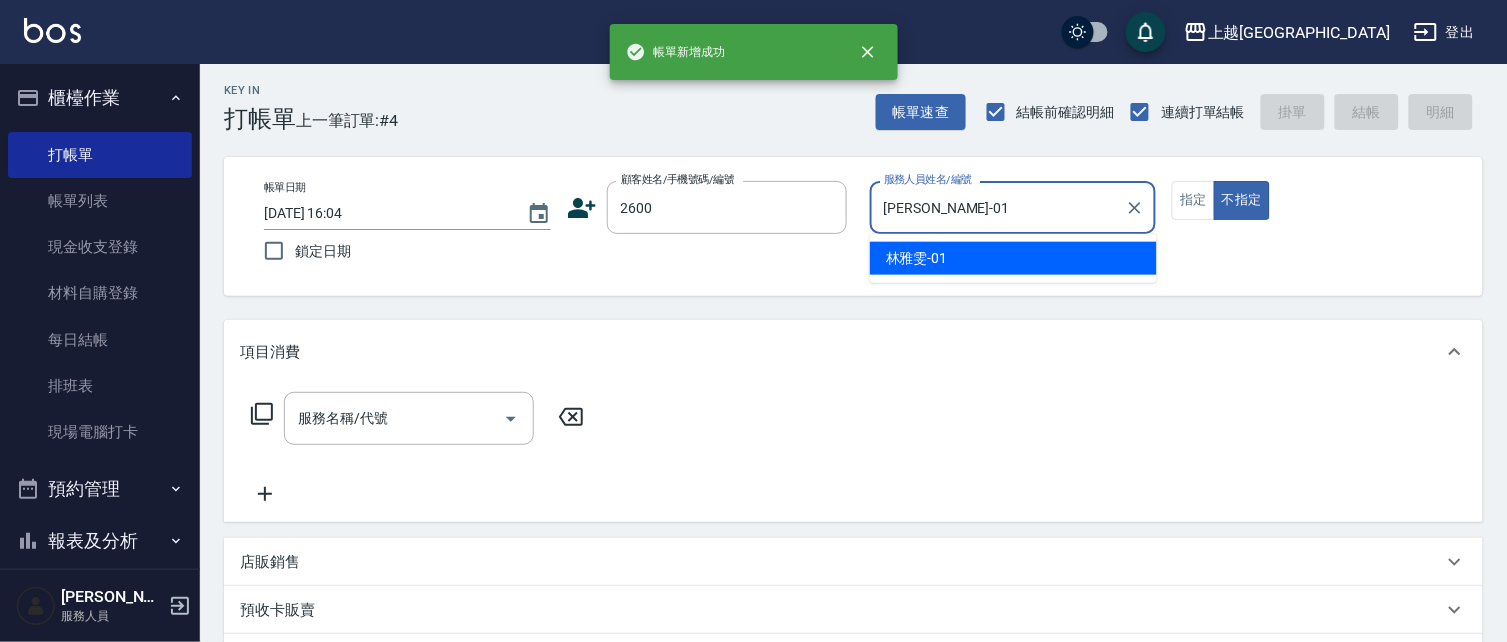 type on "false" 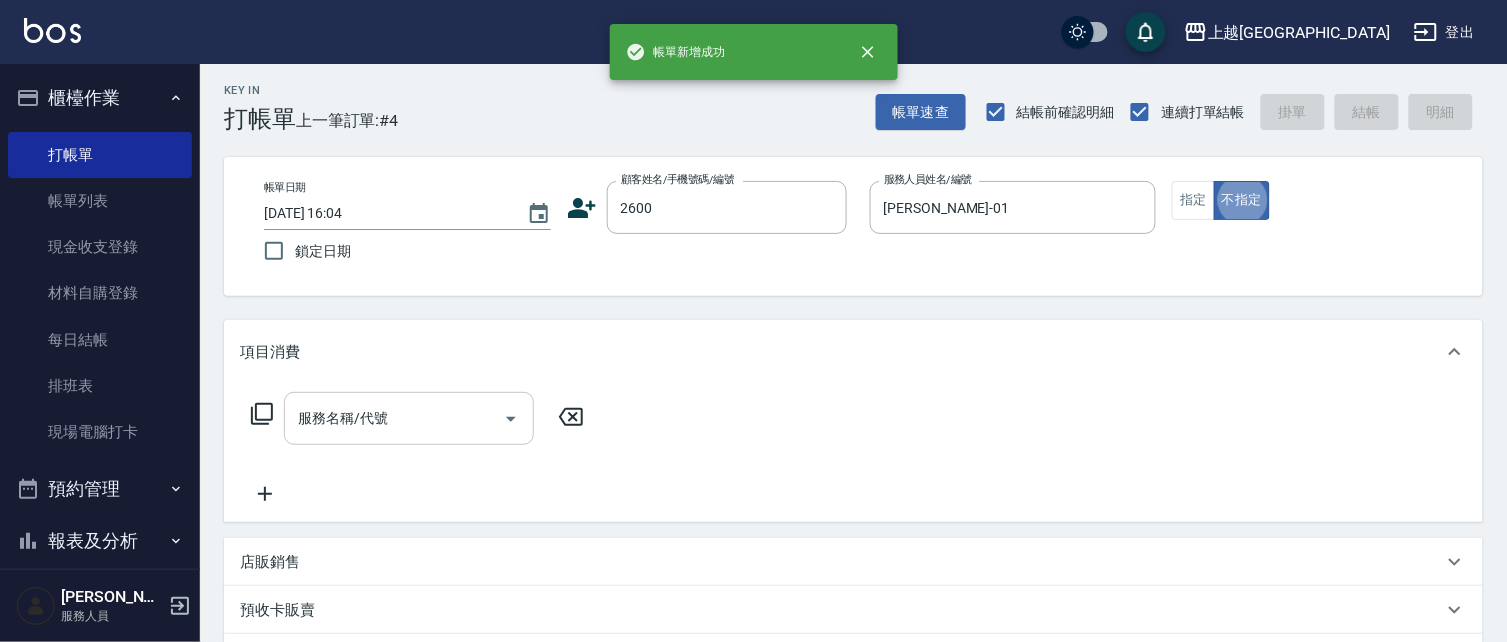 type on "[PERSON_NAME]/0930770616/2600" 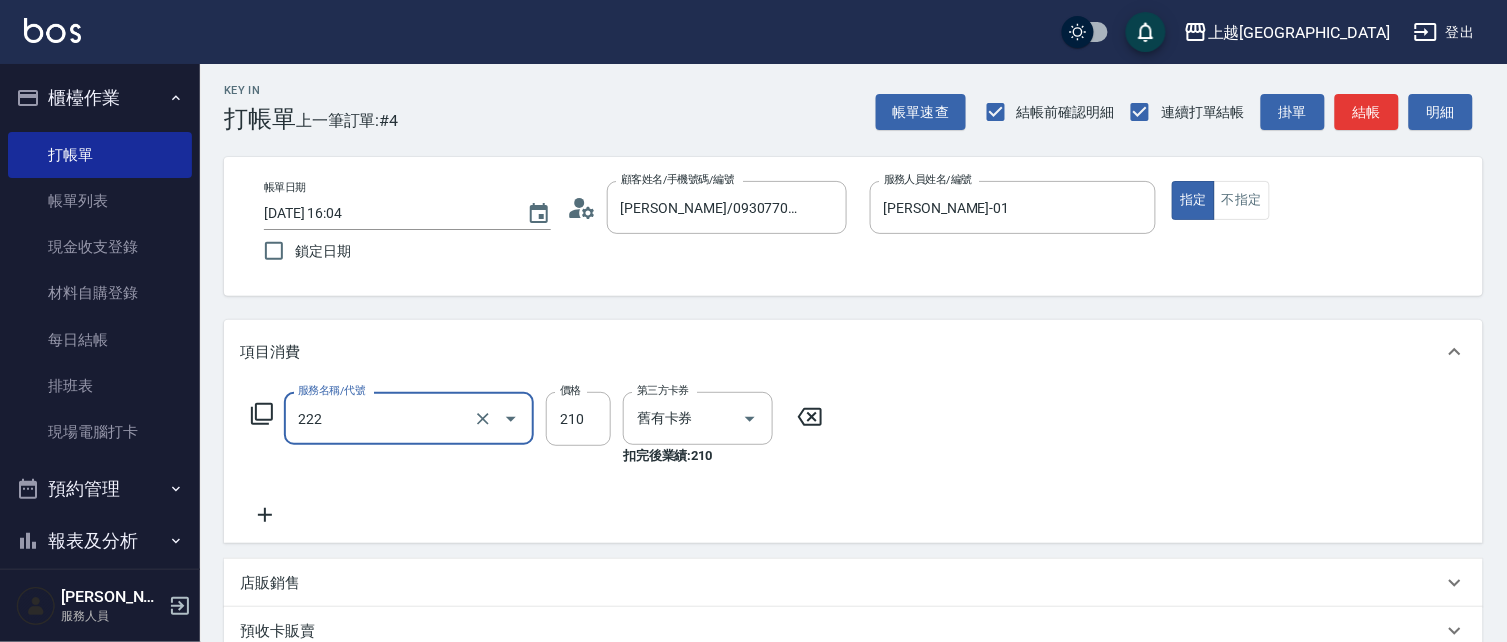 type on "洗髮卡券[210](222)" 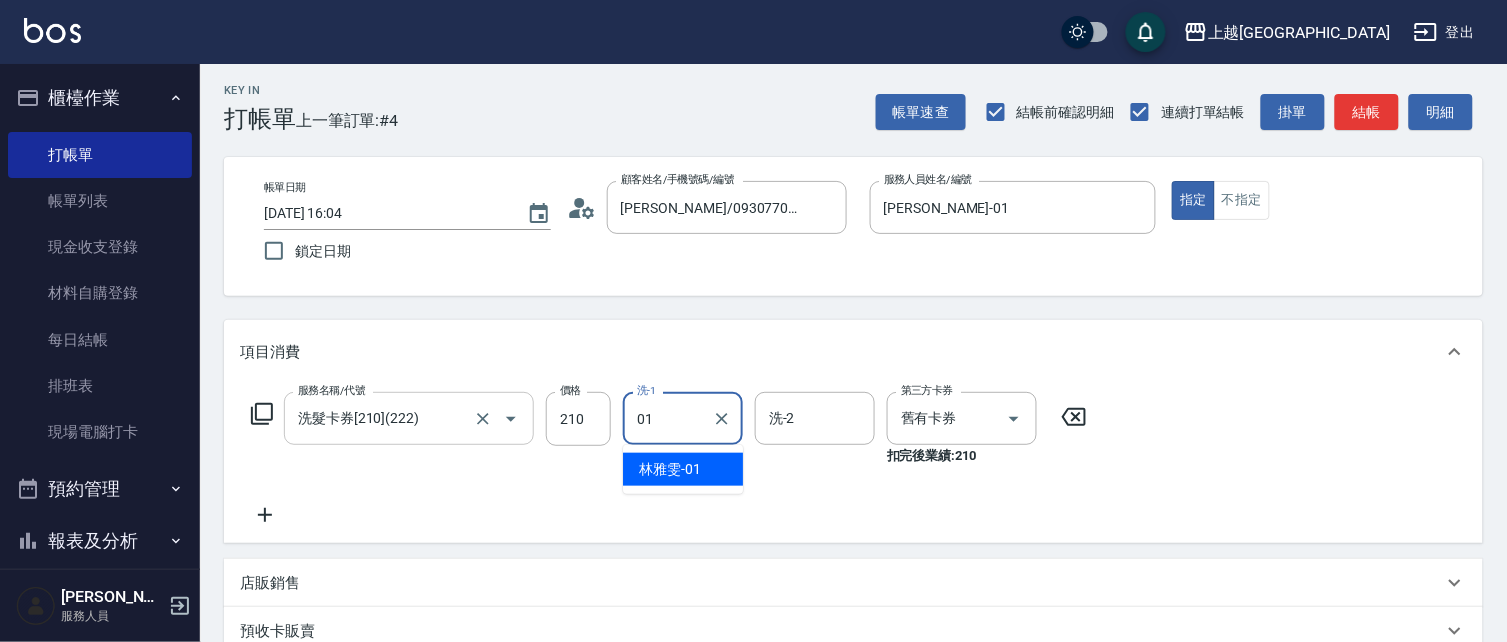 type on "[PERSON_NAME]-01" 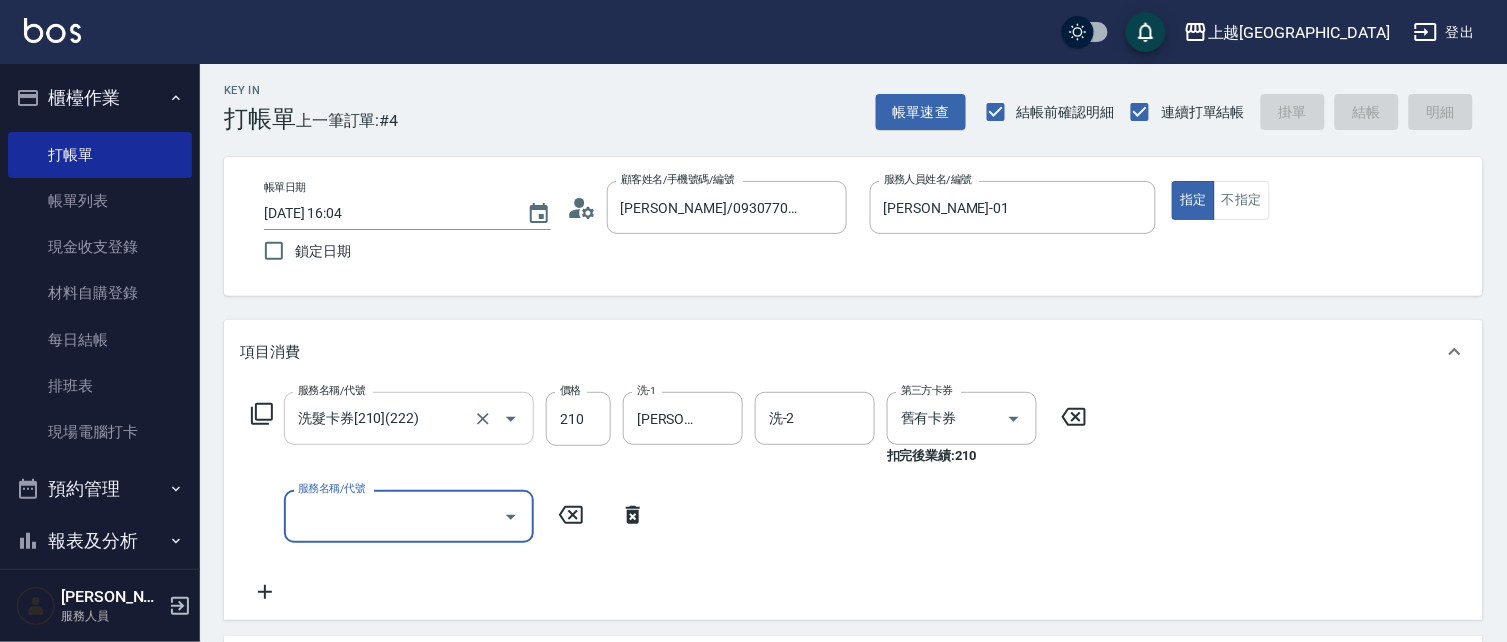 type 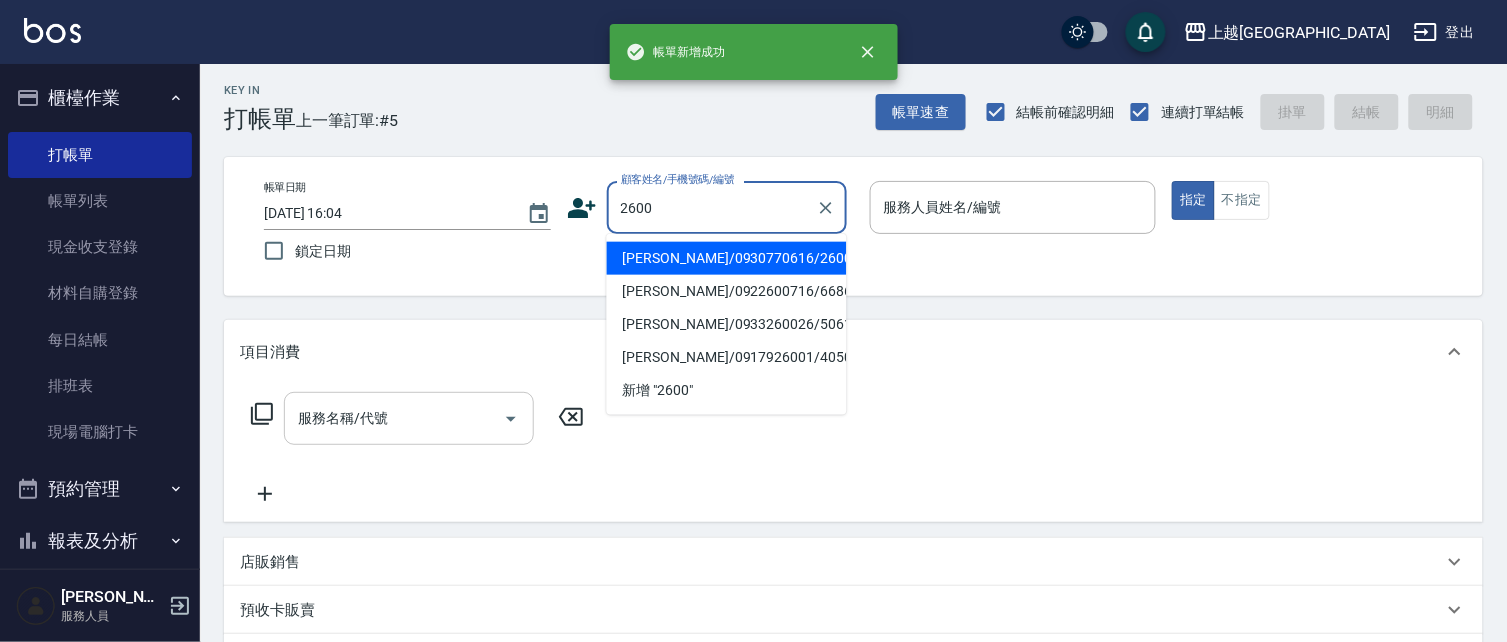 type on "[PERSON_NAME]/0930770616/2600" 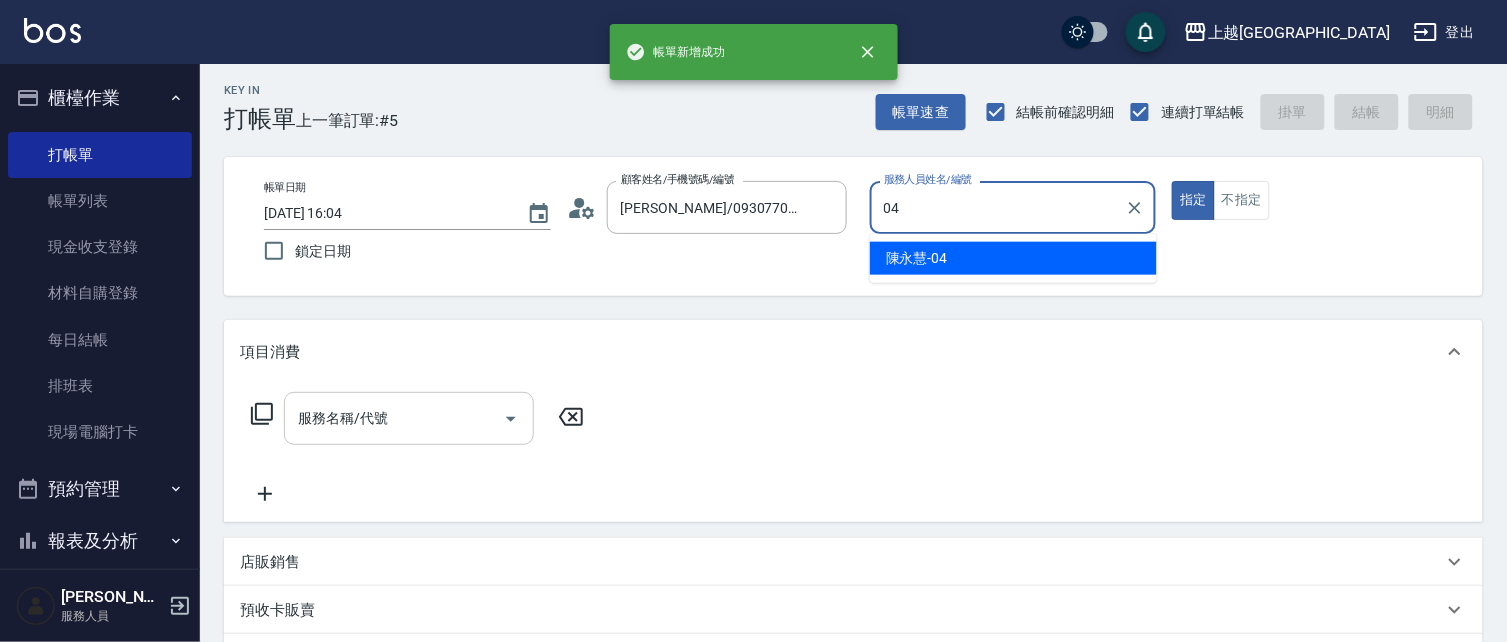 type on "[PERSON_NAME]-04" 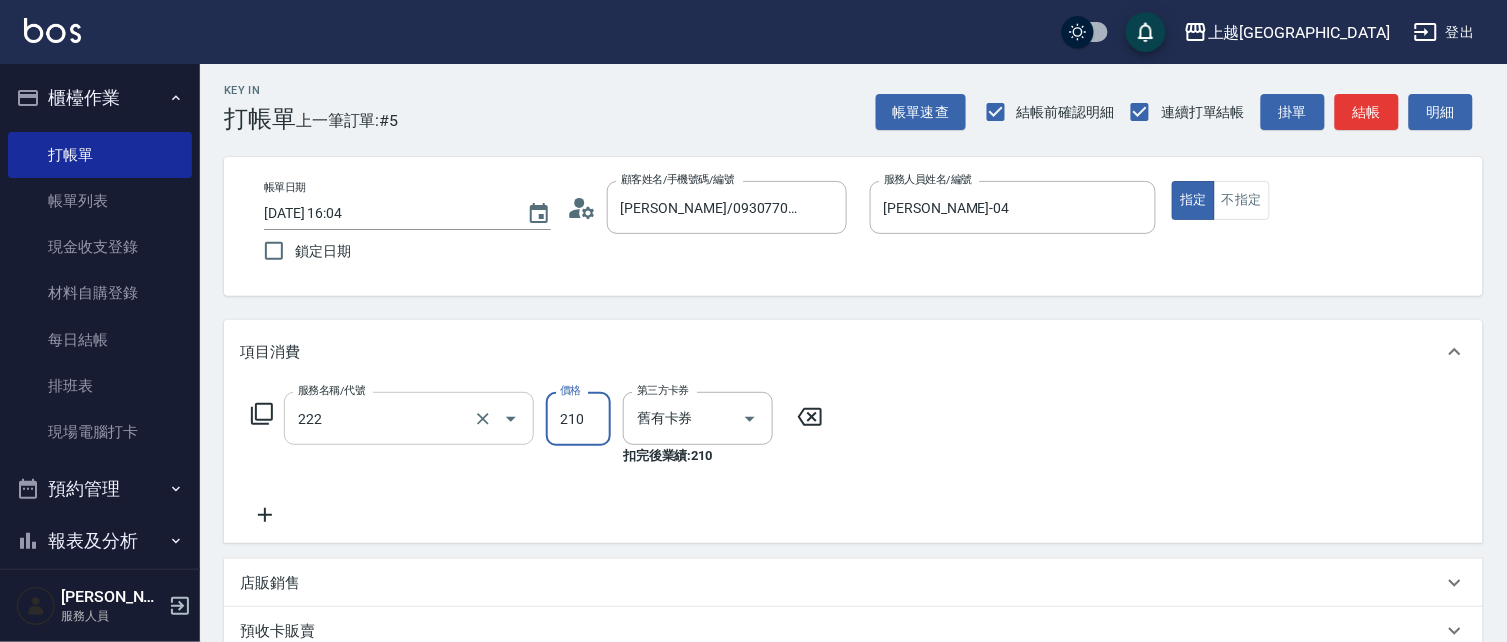 type on "洗髮卡券[210](222)" 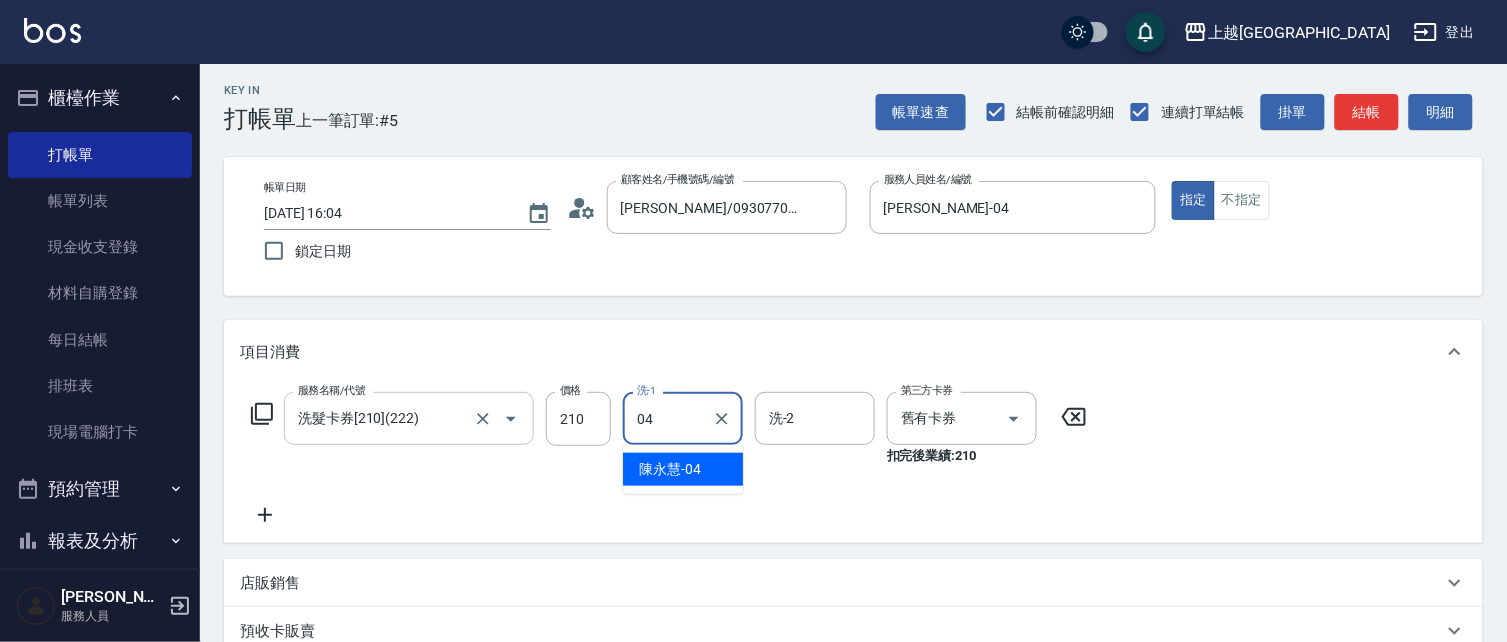 type on "[PERSON_NAME]-04" 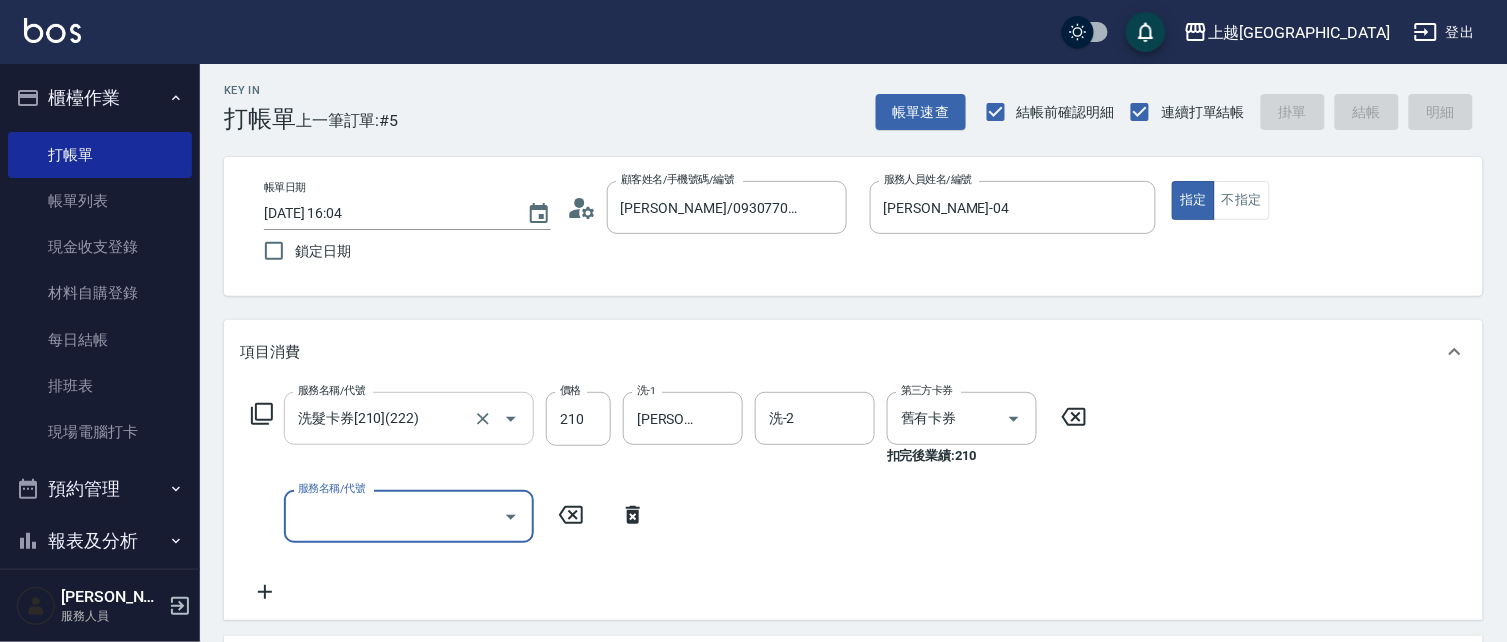 type on "[DATE] 16:05" 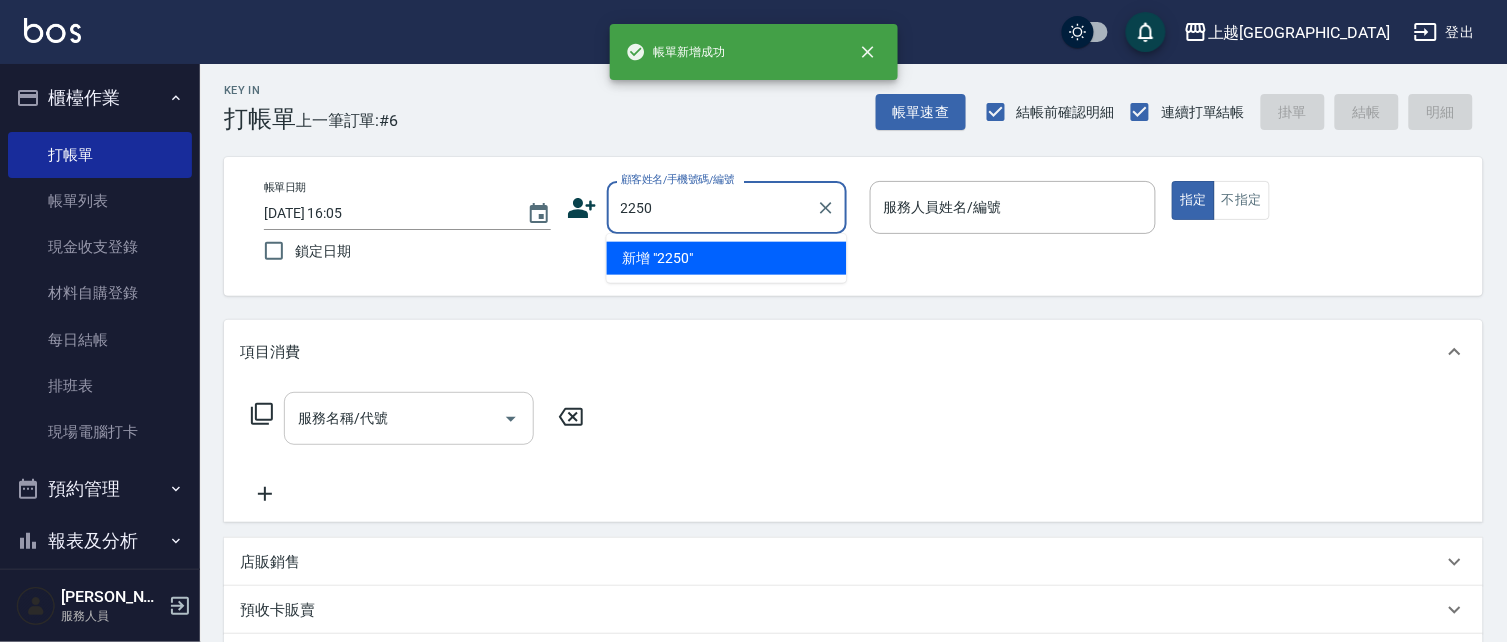 type on "2250" 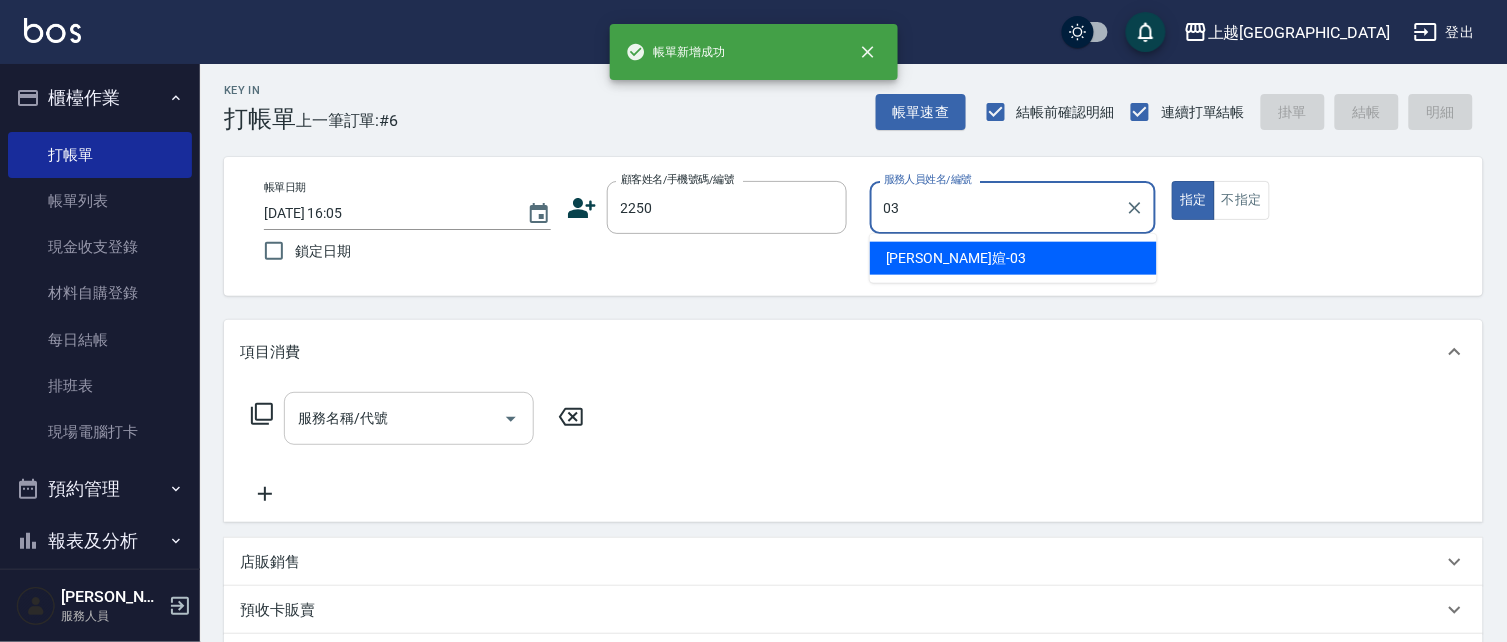 type on "[PERSON_NAME]媗-03" 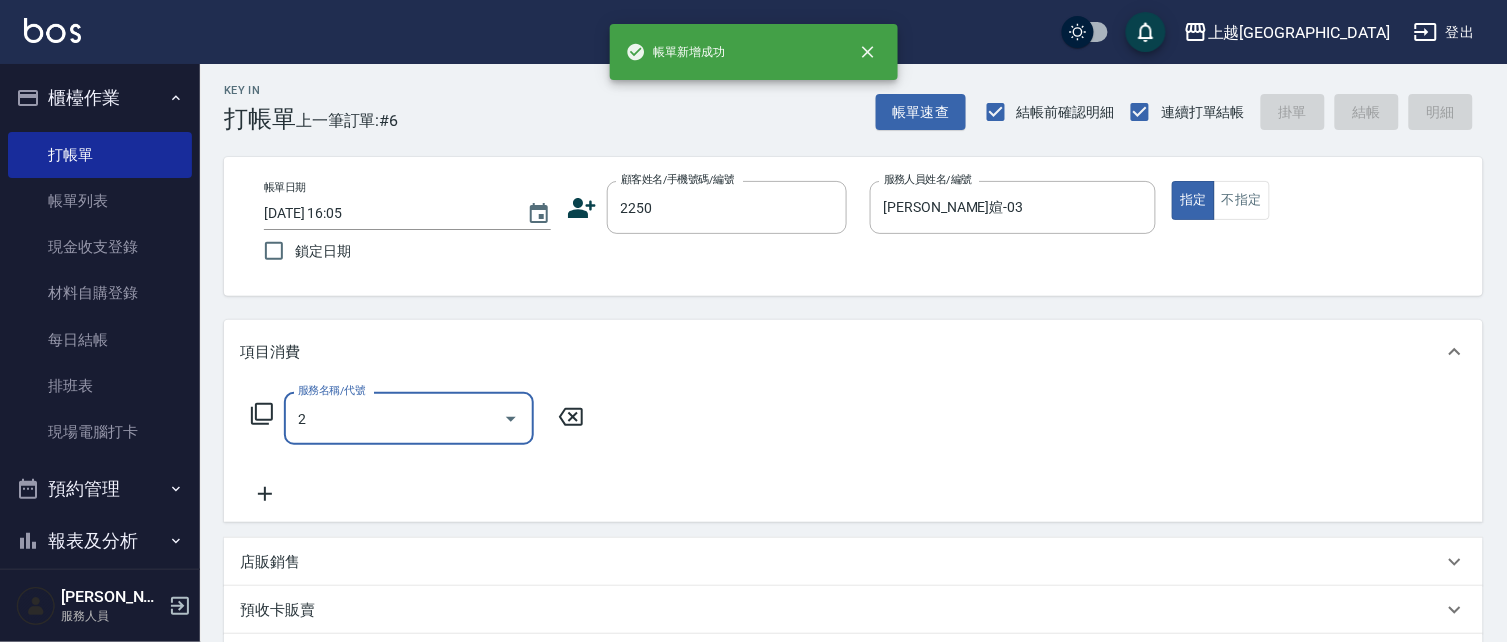 type on "20" 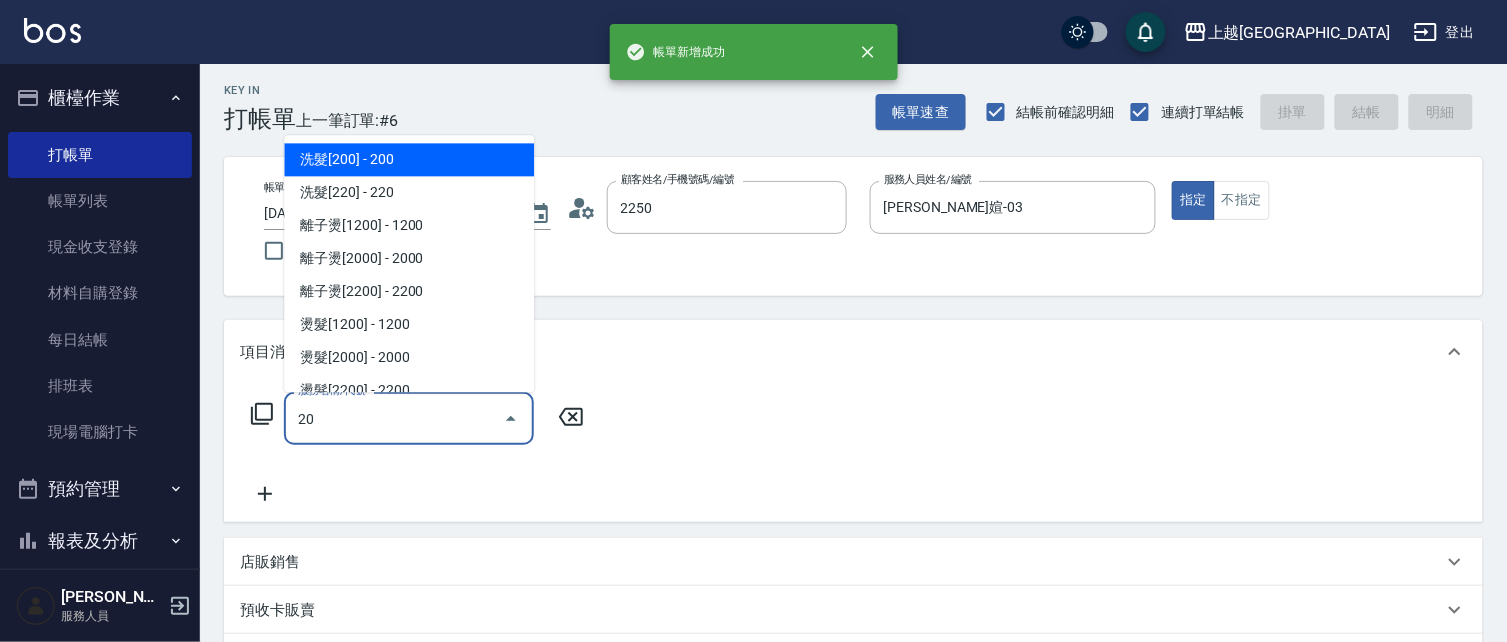 type on "[PERSON_NAME]媗/0911843052/2250" 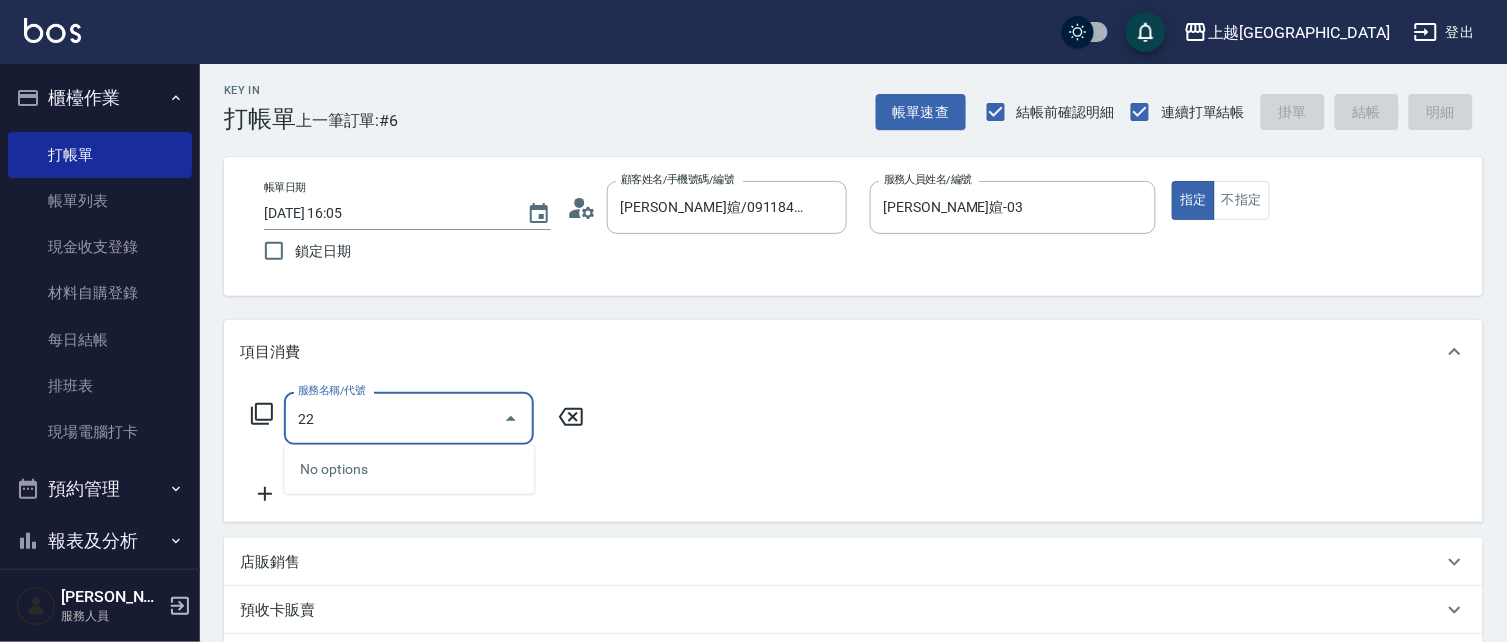 type on "2" 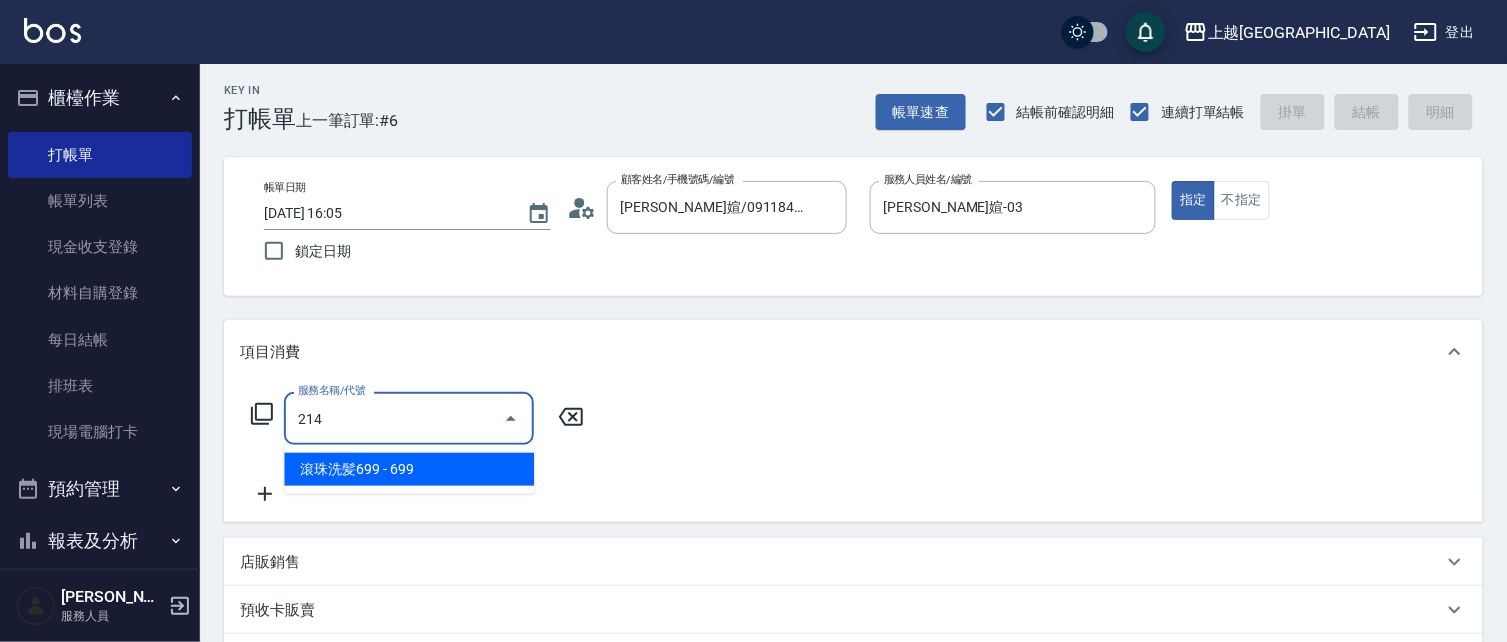 type on "滾珠洗髪699(214)" 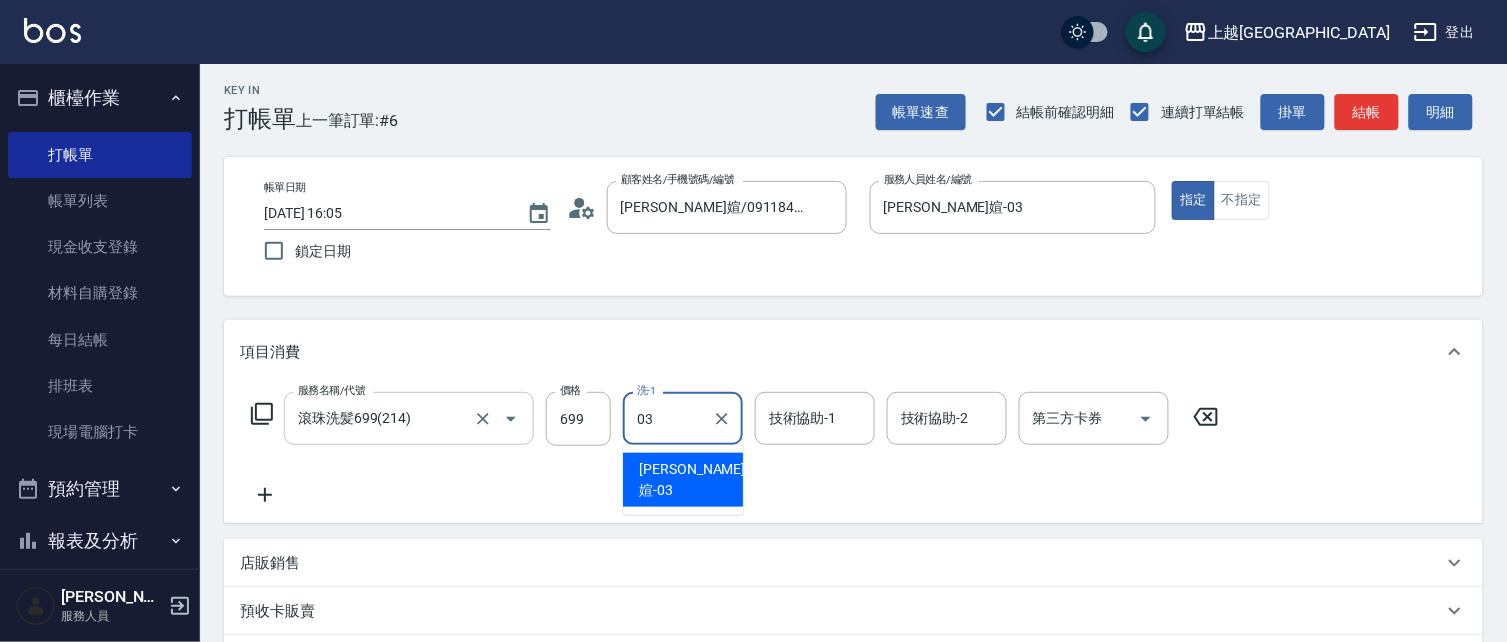 type on "[PERSON_NAME]媗-03" 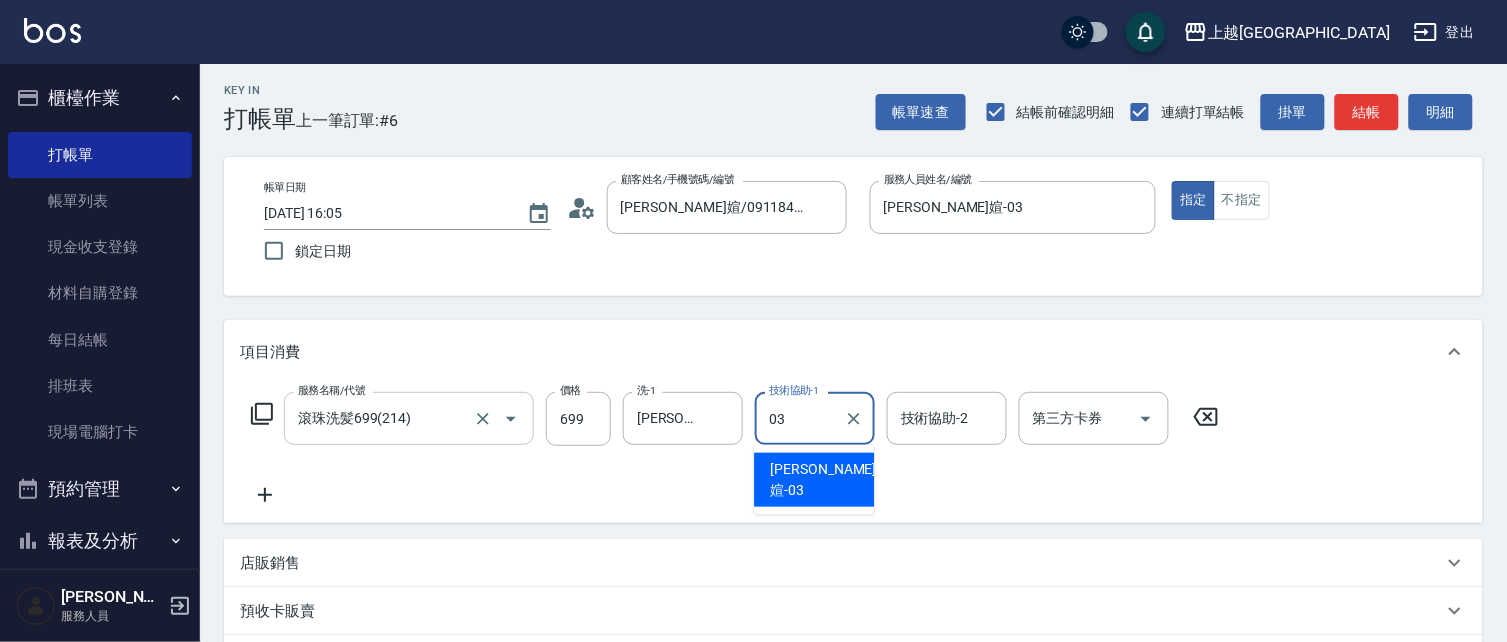 type on "[PERSON_NAME]媗-03" 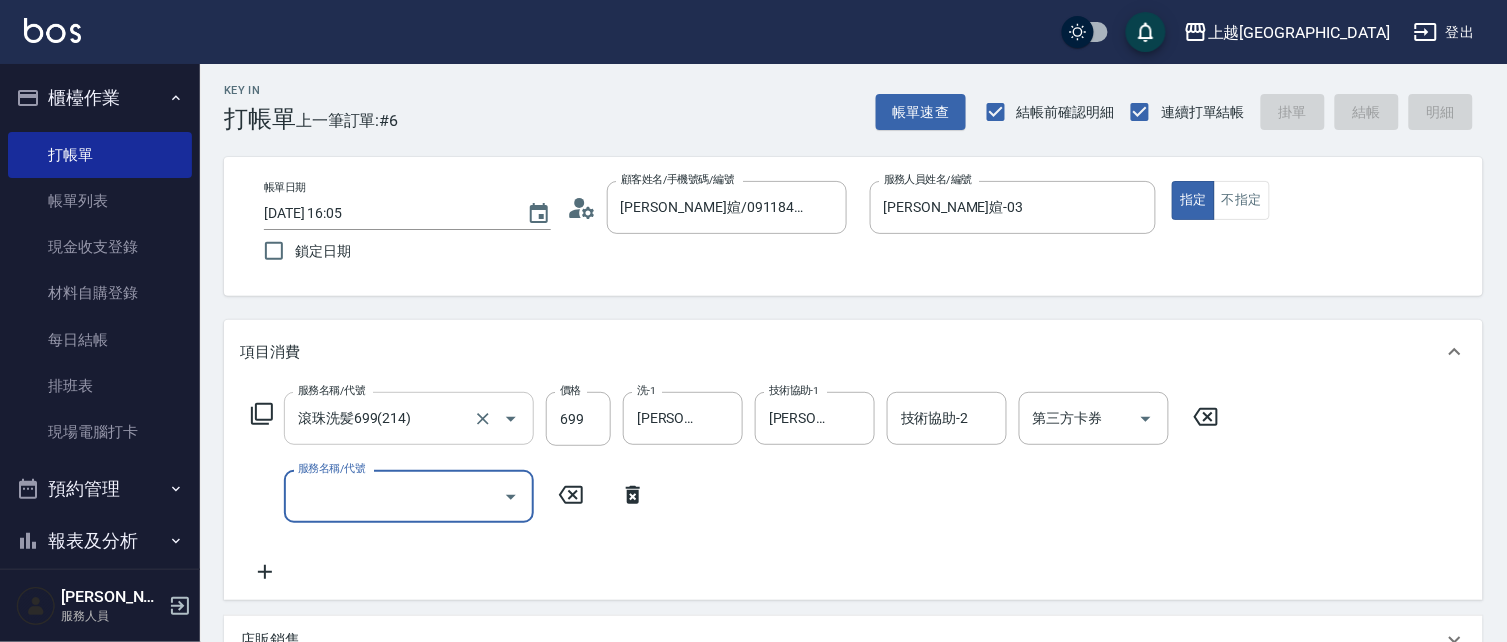 type 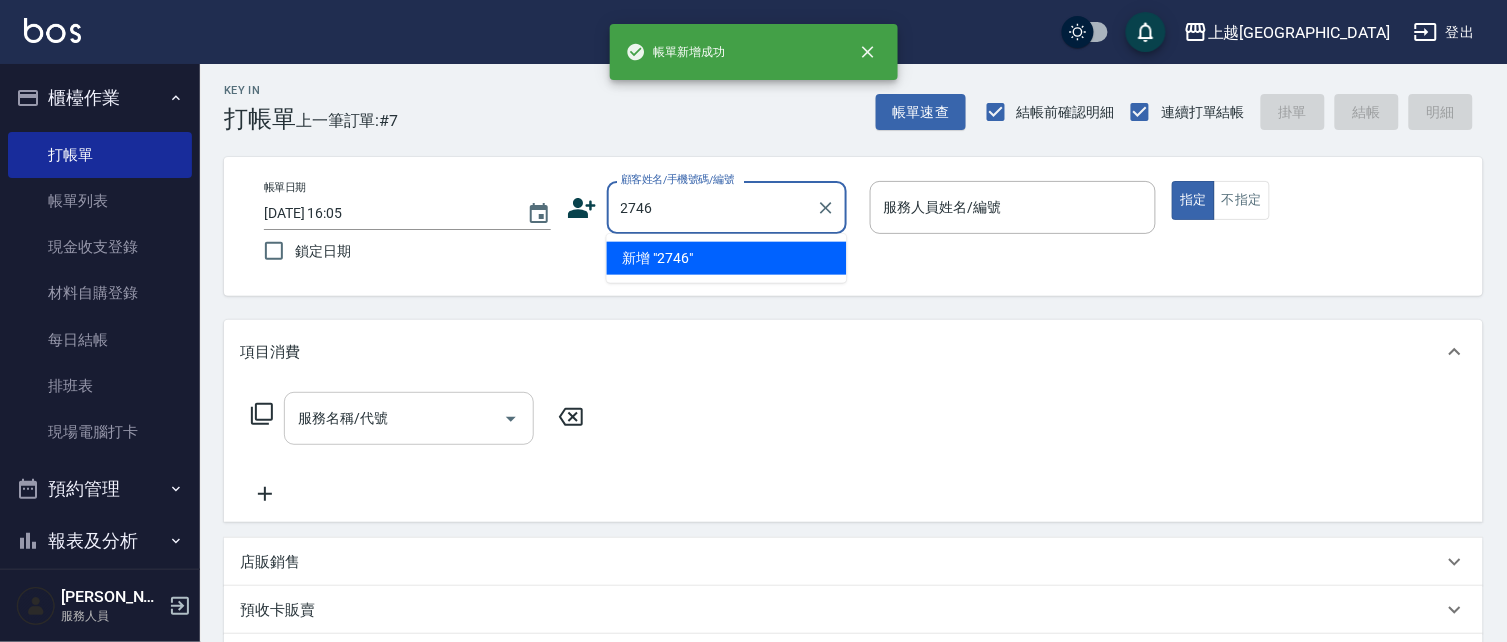 type on "2746" 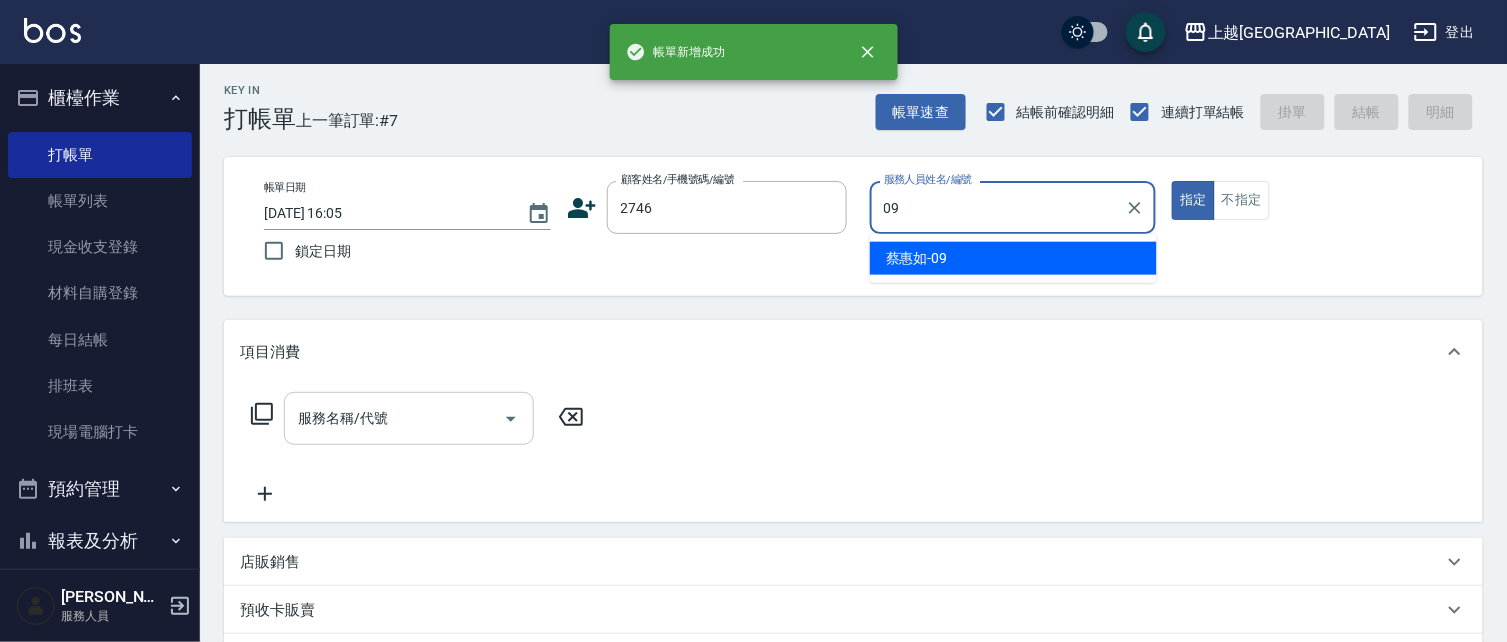 type on "[PERSON_NAME]-09" 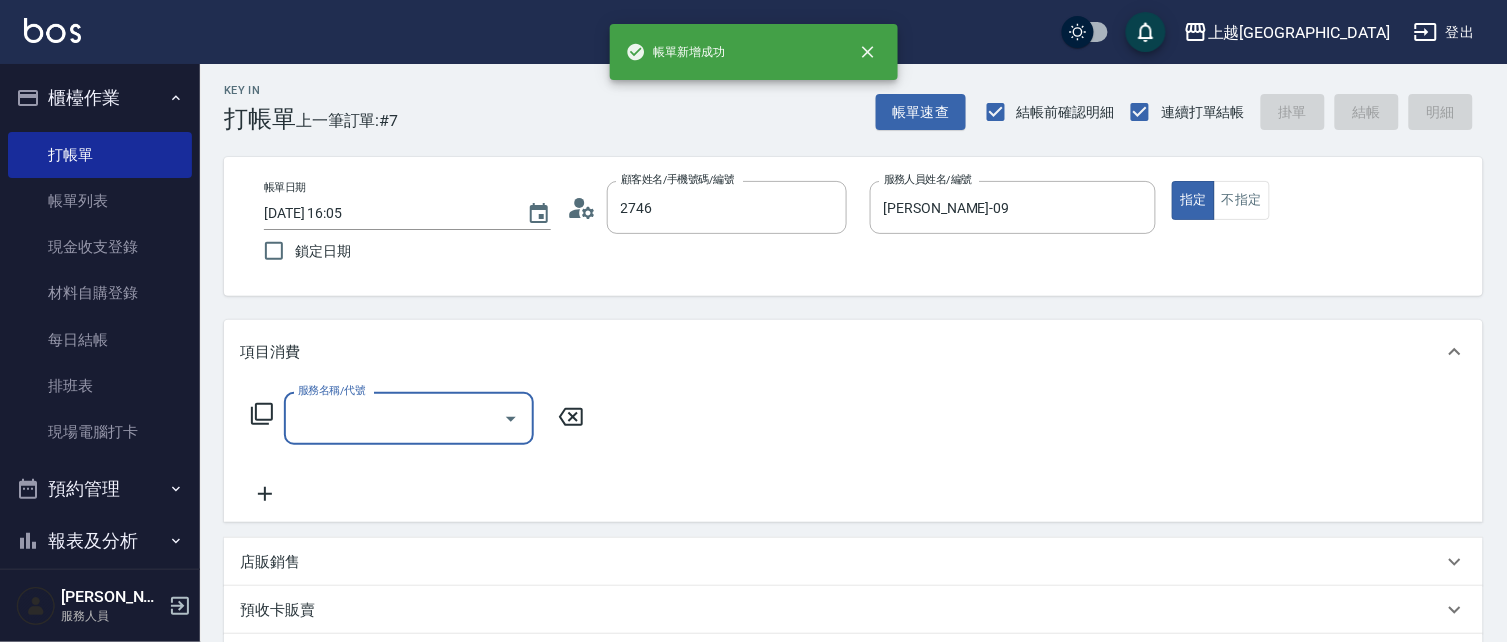 type on "[PERSON_NAME]/0928158205/2746" 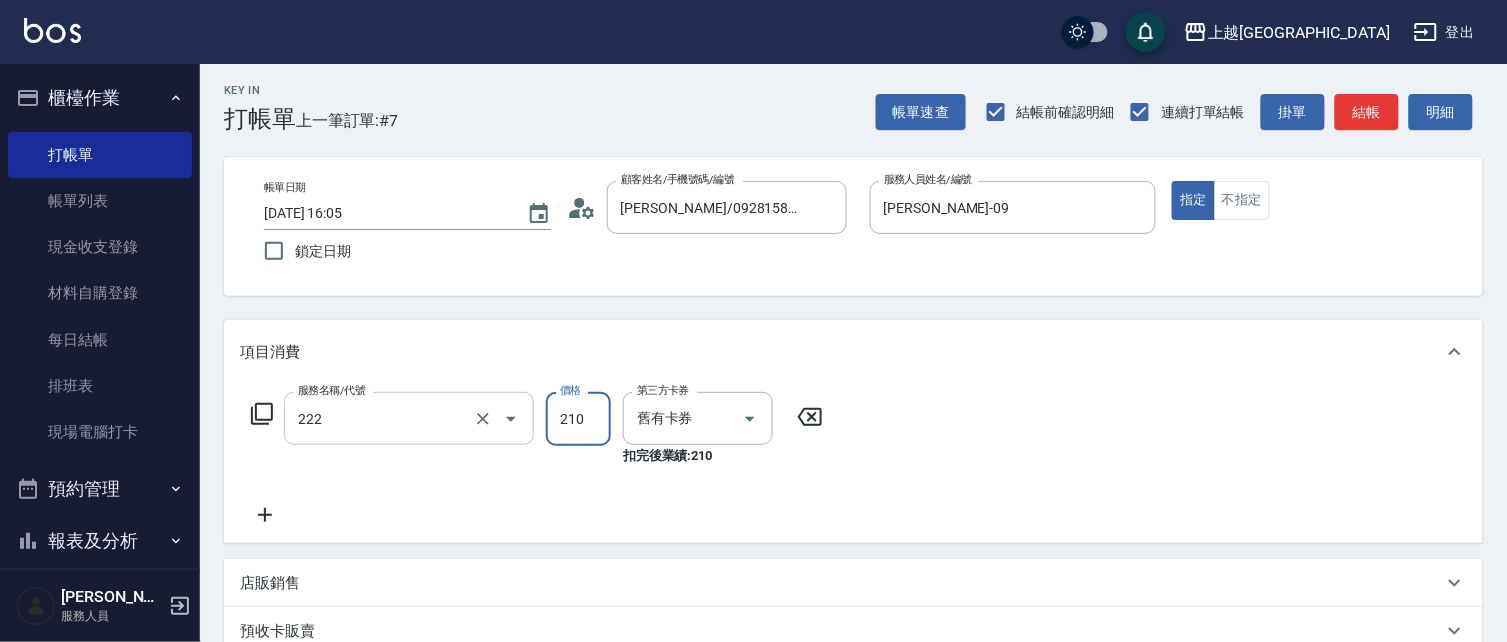 type on "洗髮卡券[210](222)" 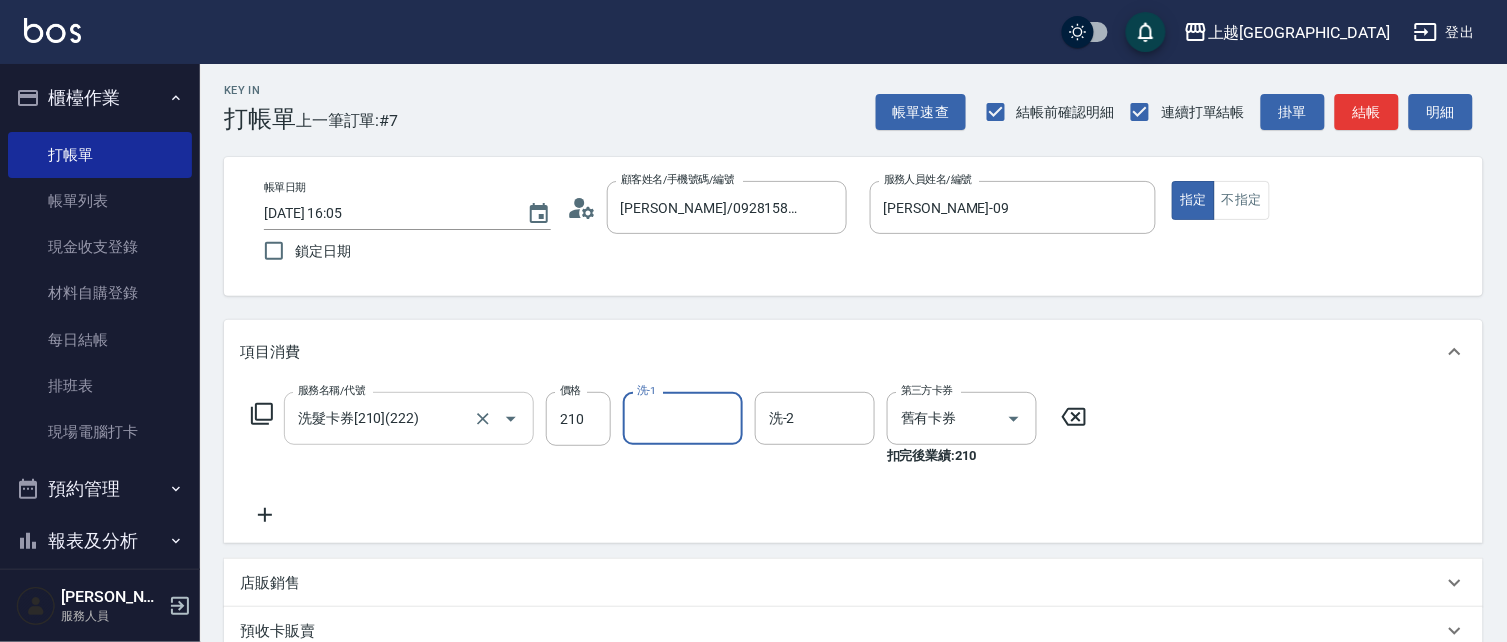 type on "0" 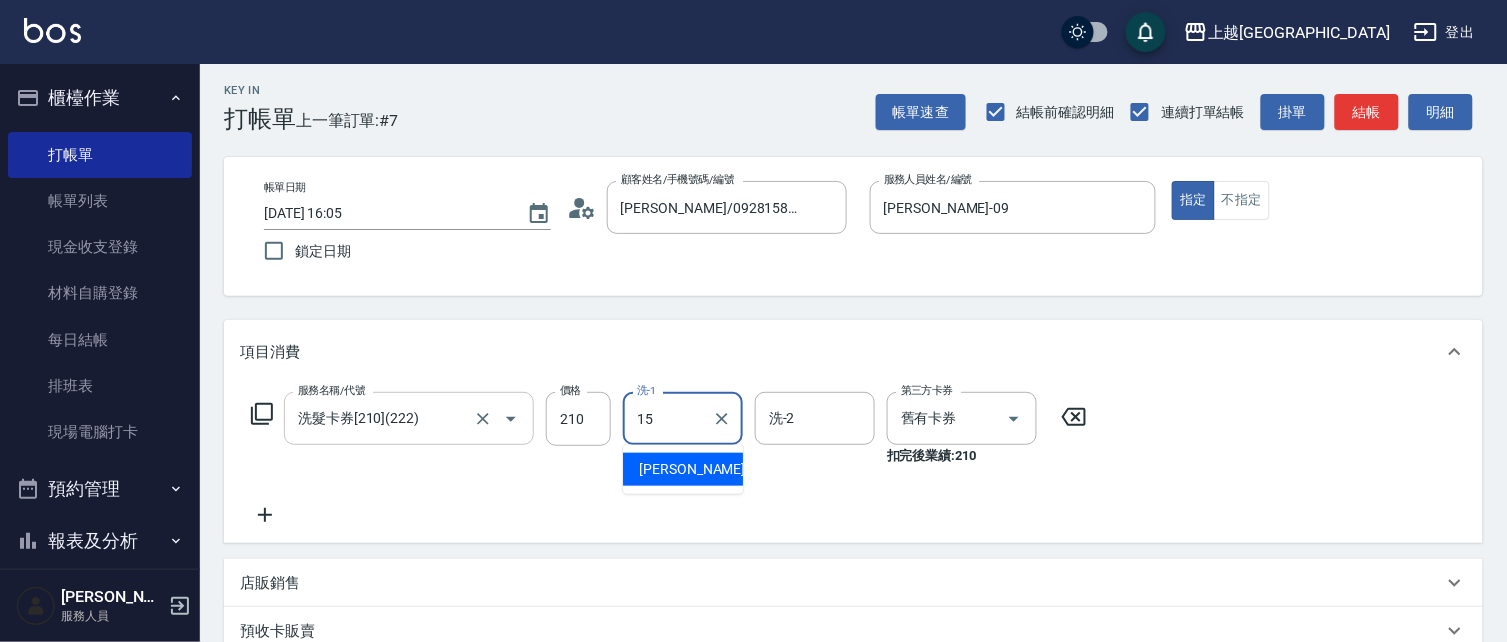 type on "[PERSON_NAME]-15" 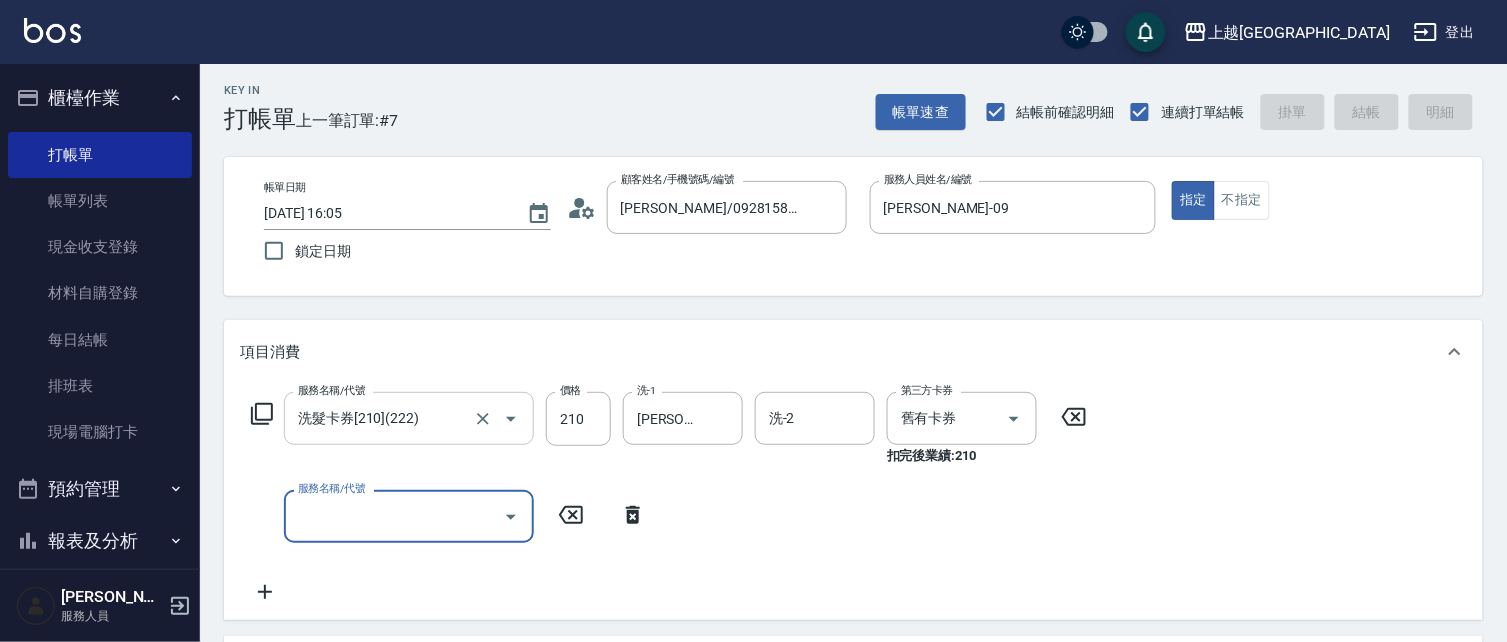 type 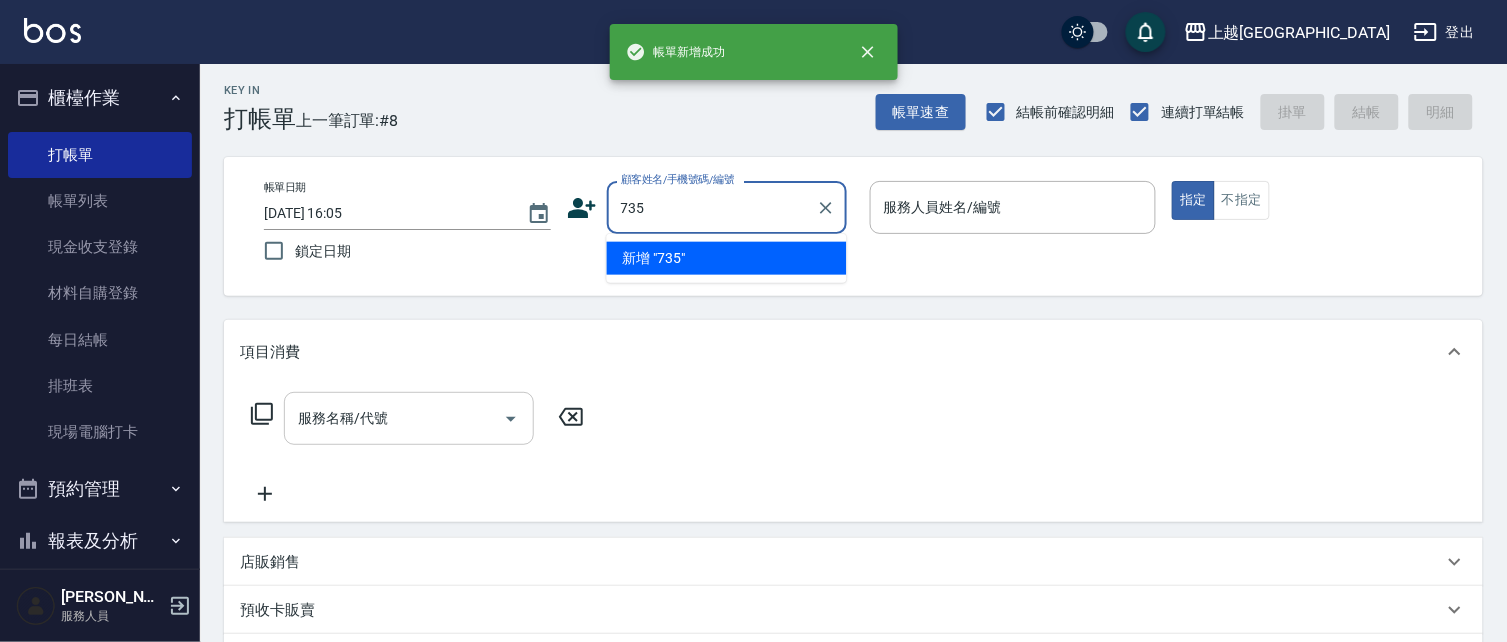 type on "735" 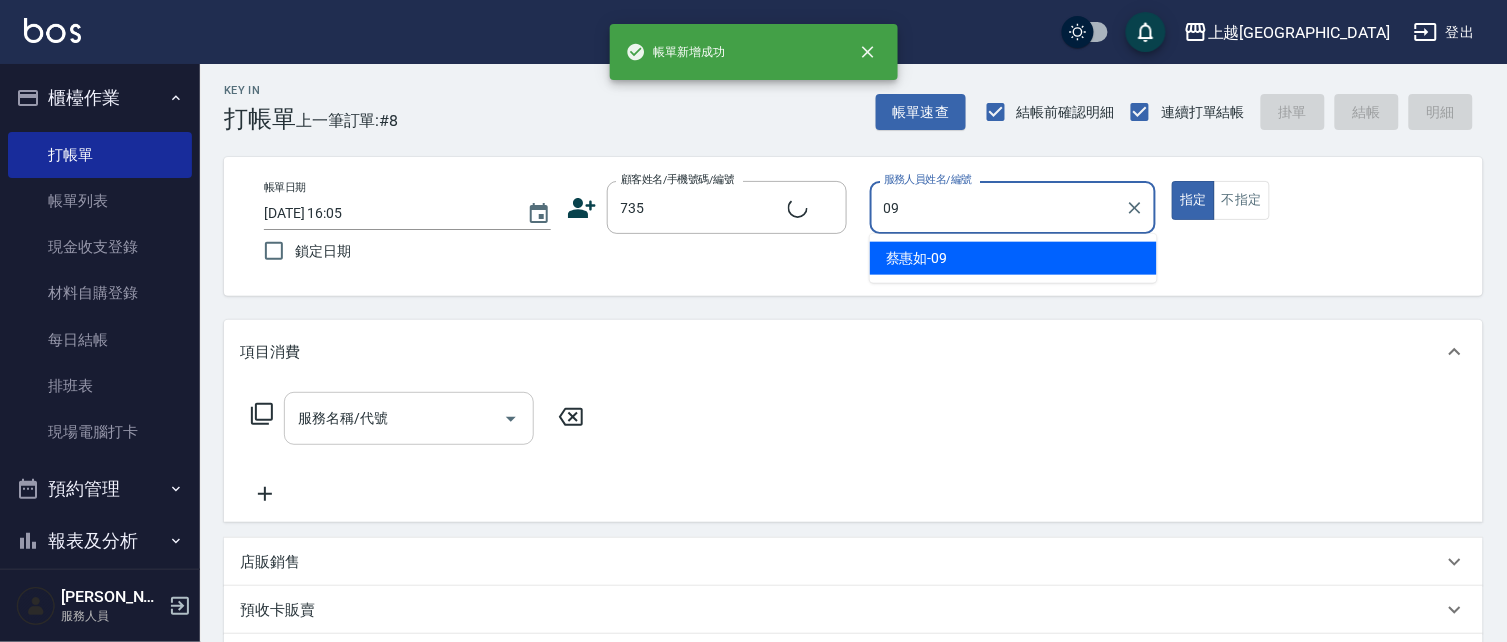 type on "09" 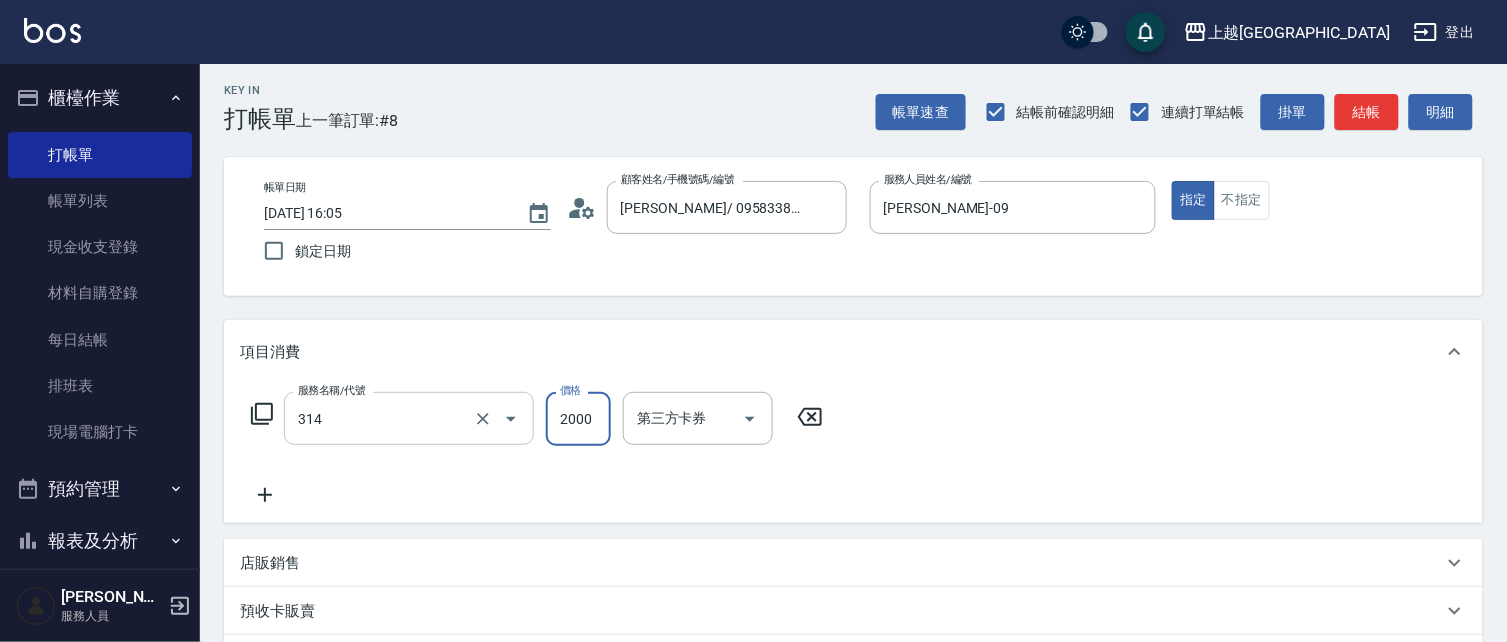type on "燙髮[2000](314)" 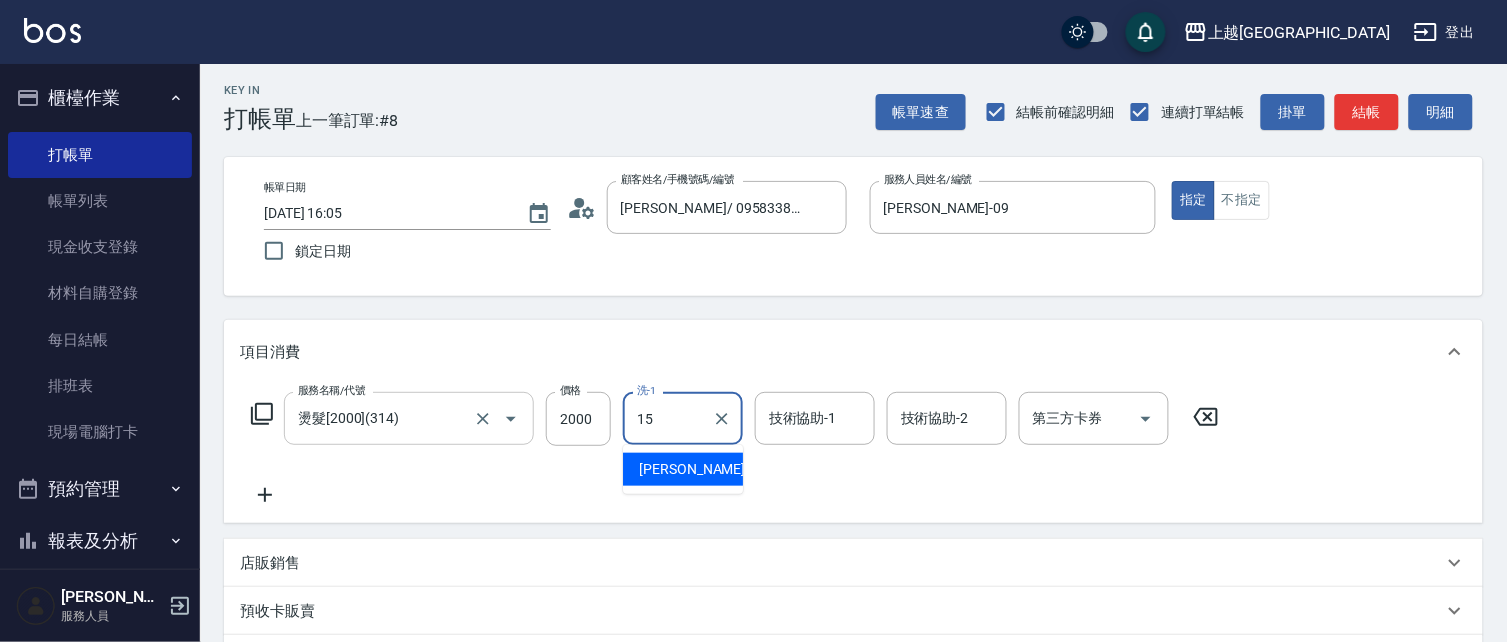 type on "[PERSON_NAME]-15" 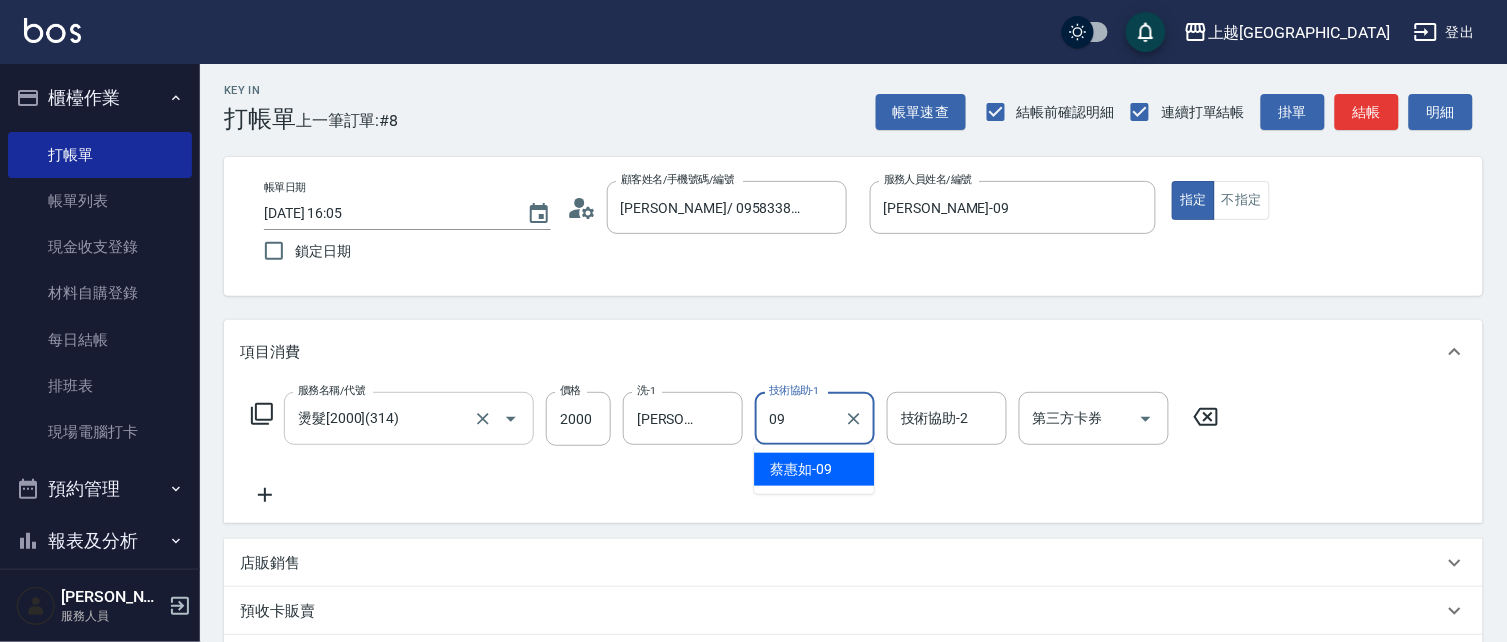 type on "[PERSON_NAME]-09" 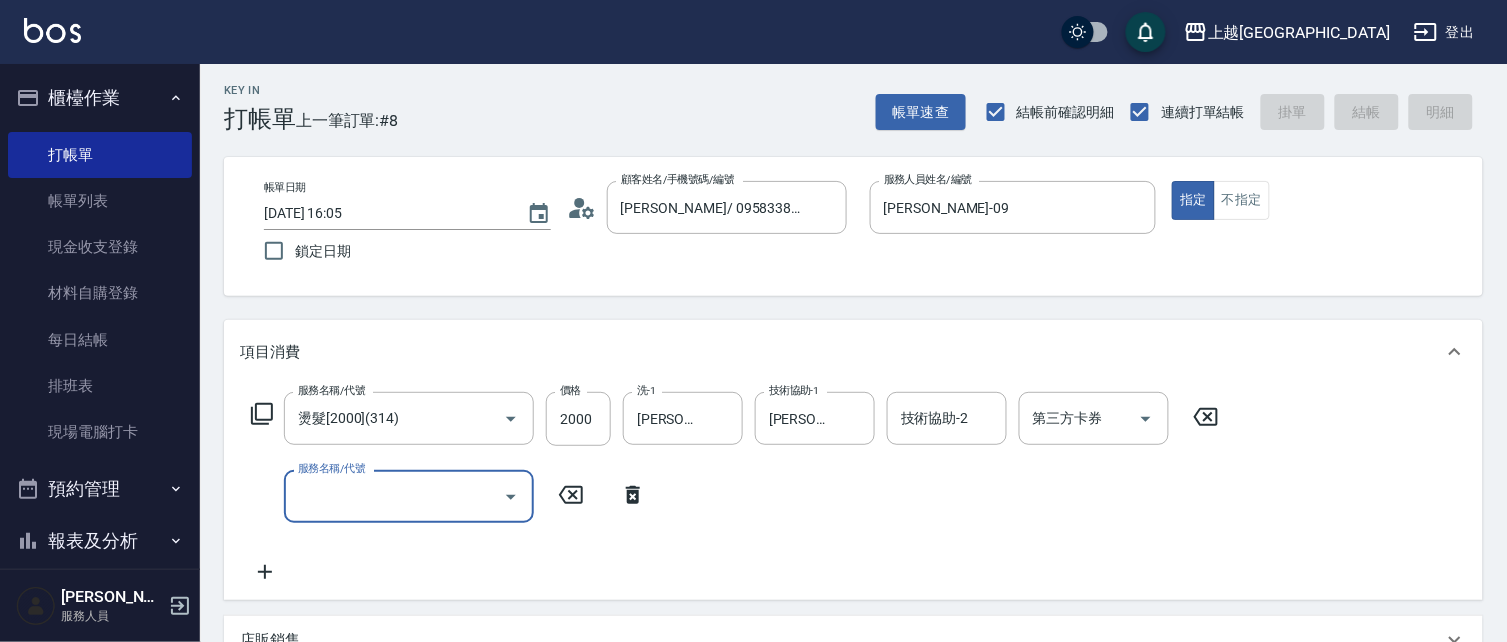type 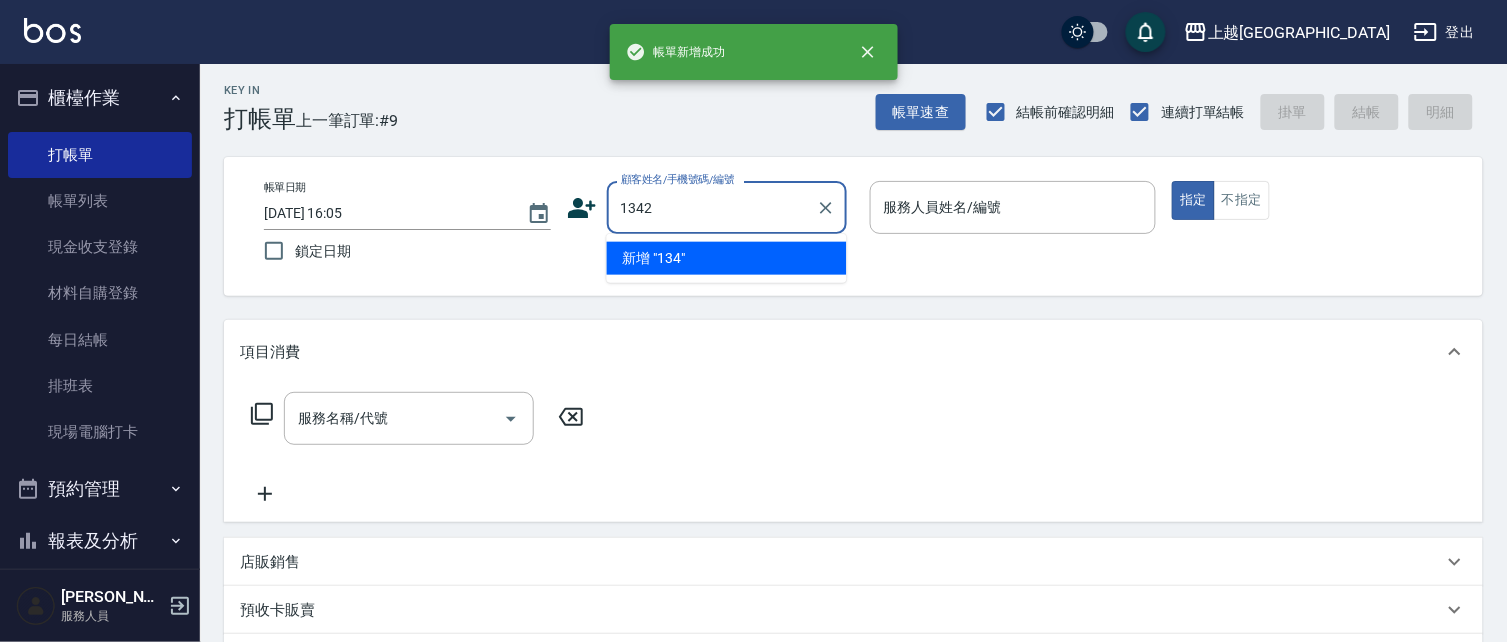 type on "1342" 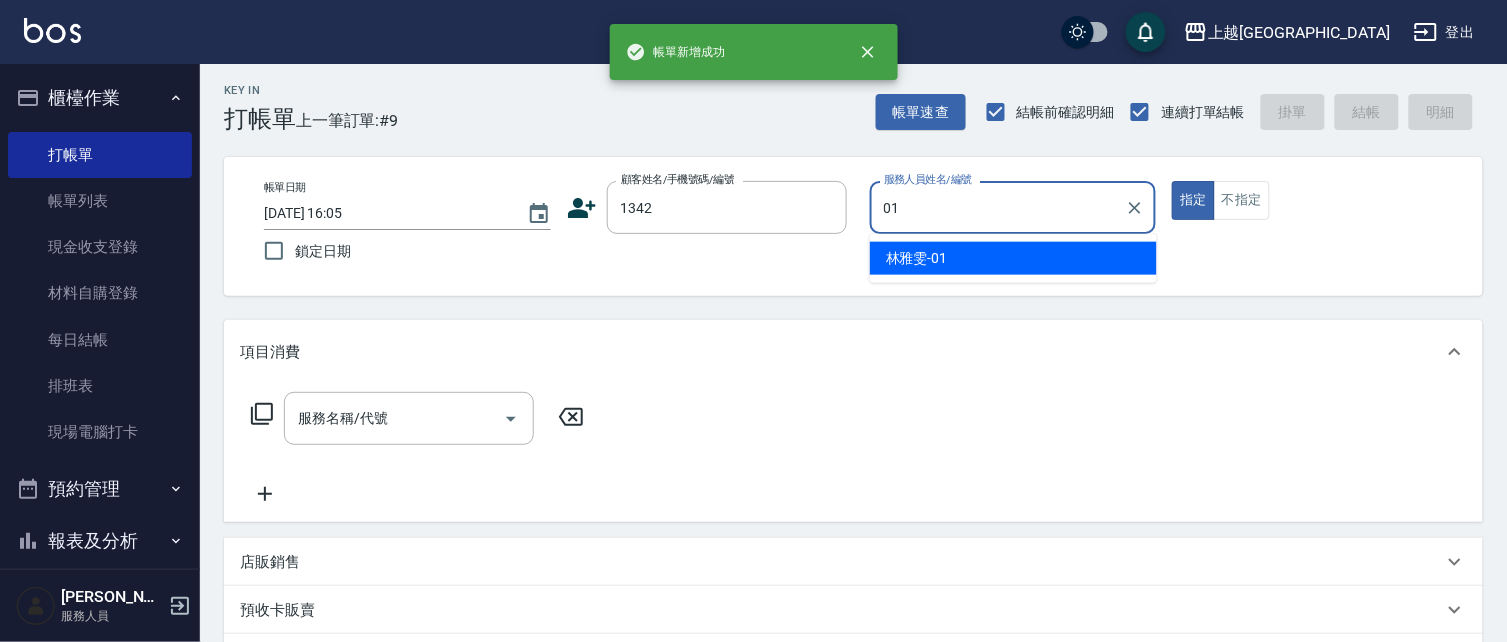 type on "[PERSON_NAME]-01" 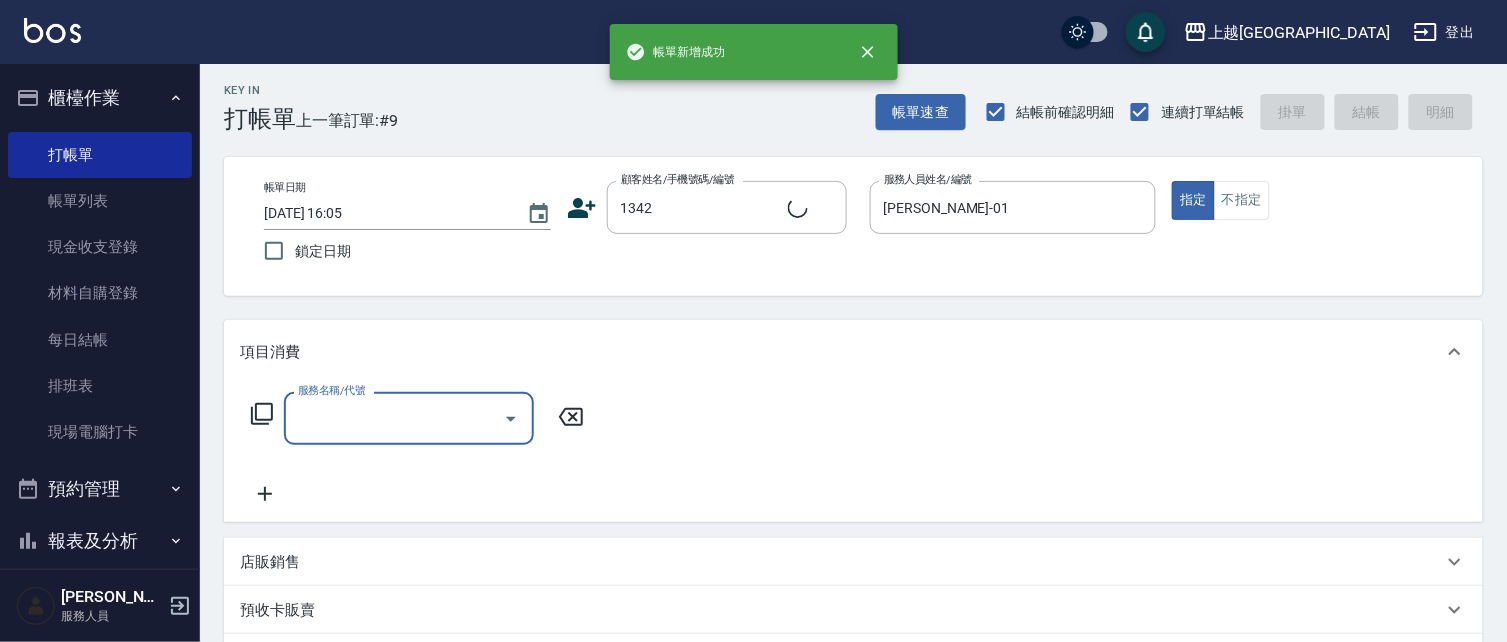 type on "2" 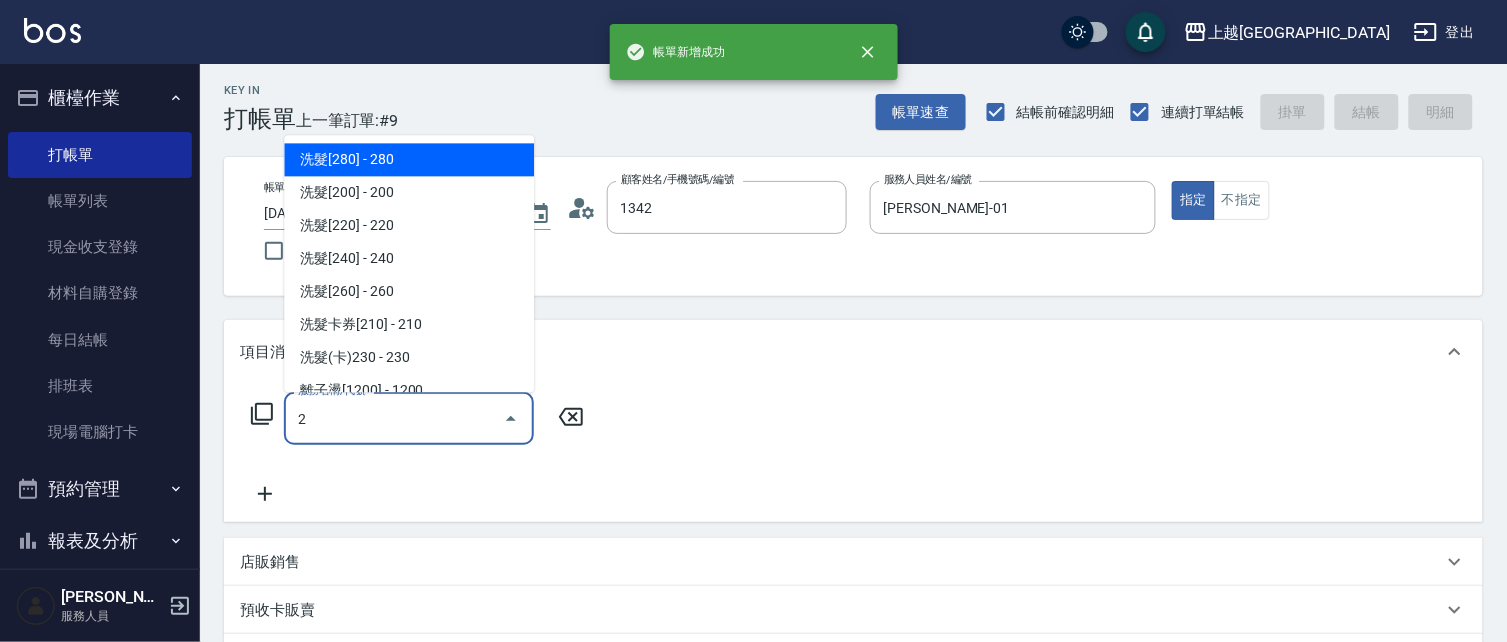 type on "[PERSON_NAME]/0958866250/1342" 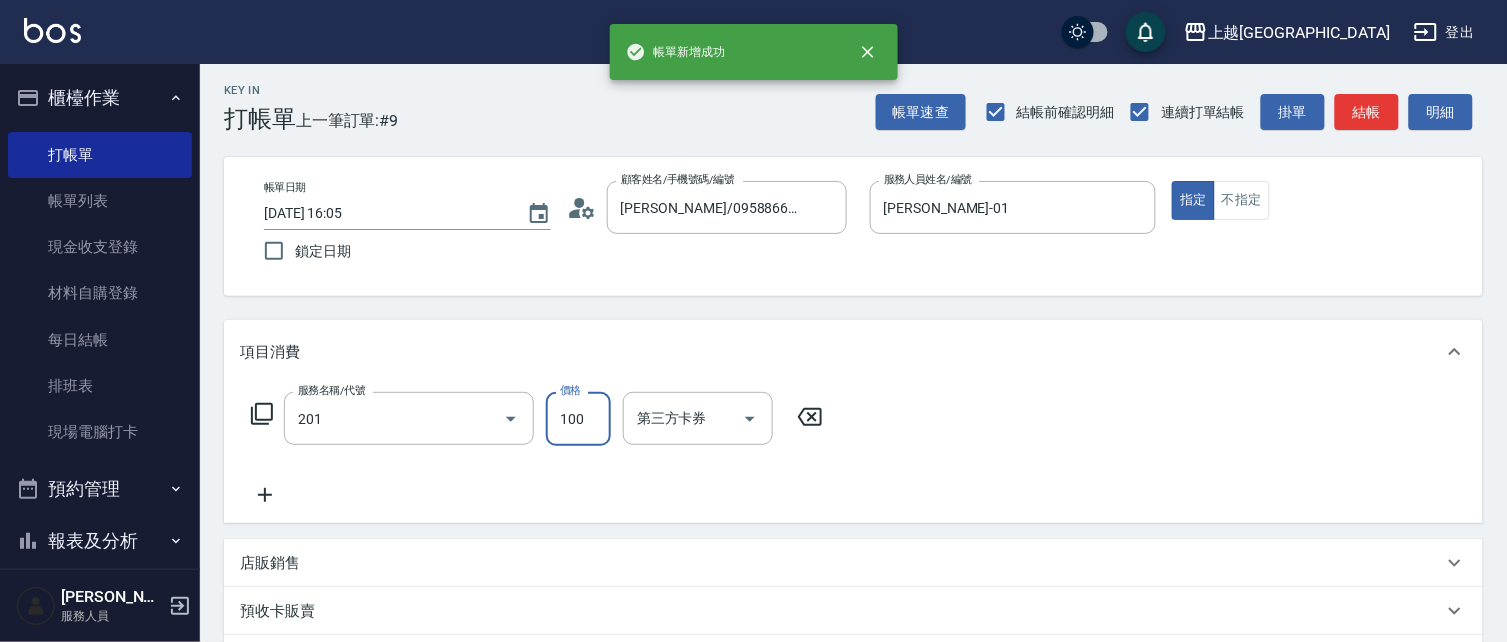 type on "洗髮[100](201)" 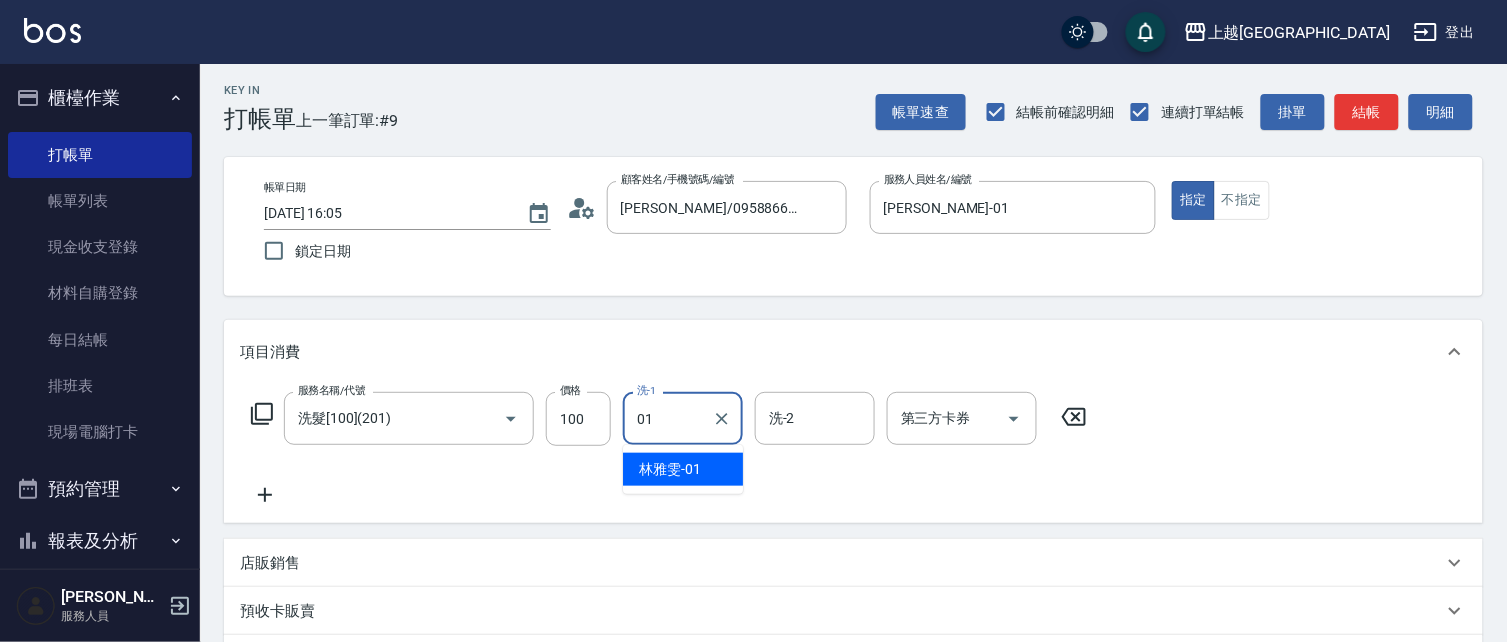 type on "[PERSON_NAME]-01" 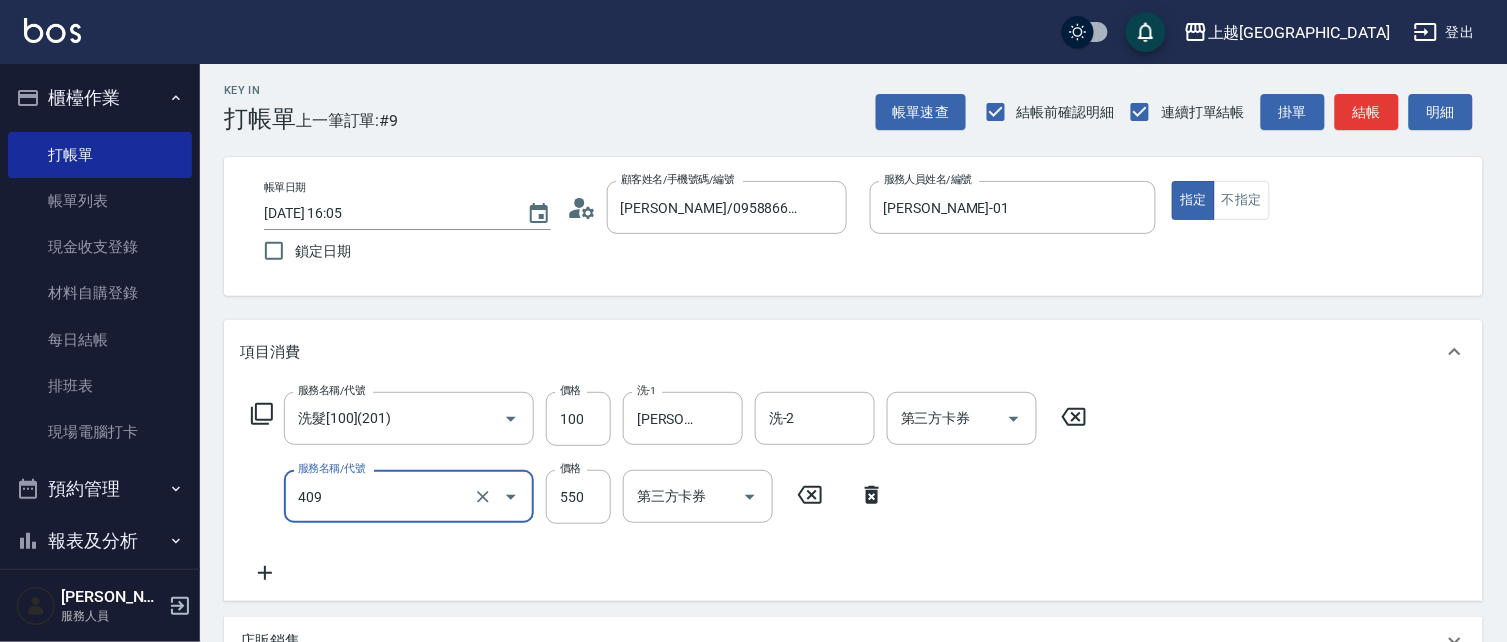 type on "剪髮(550)(409)" 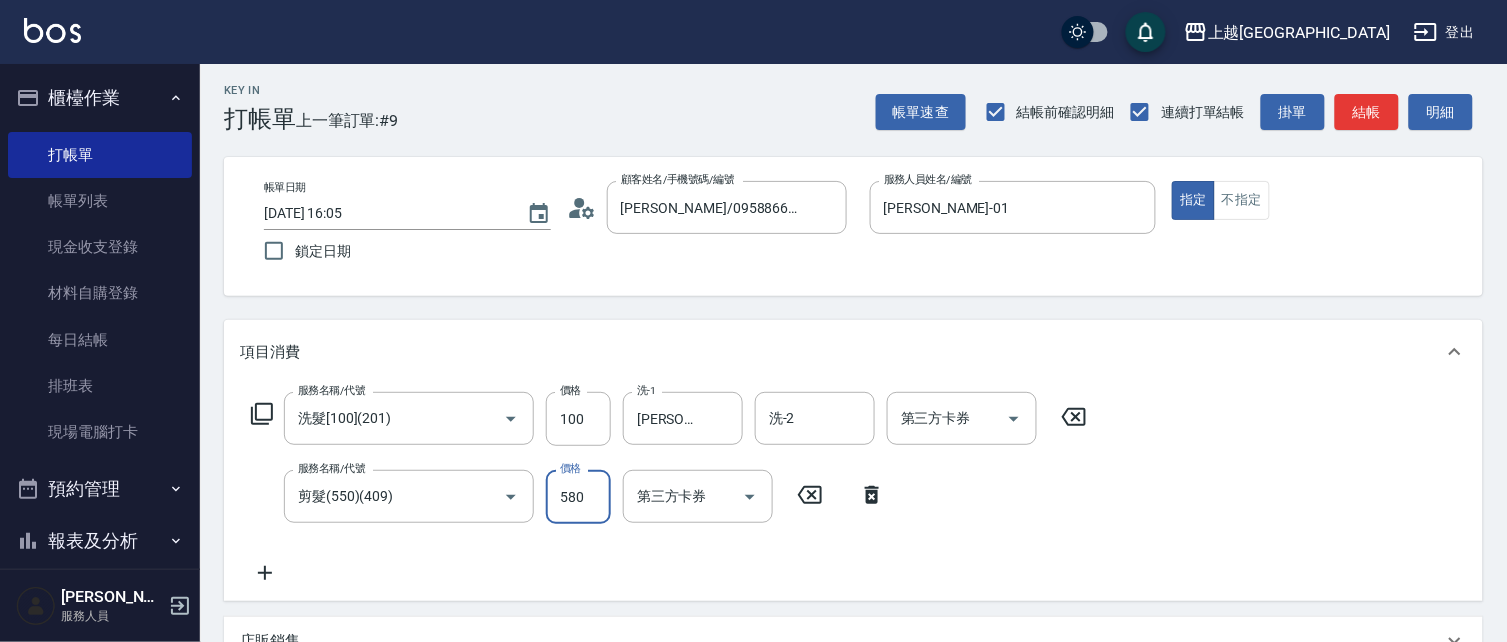 type on "580" 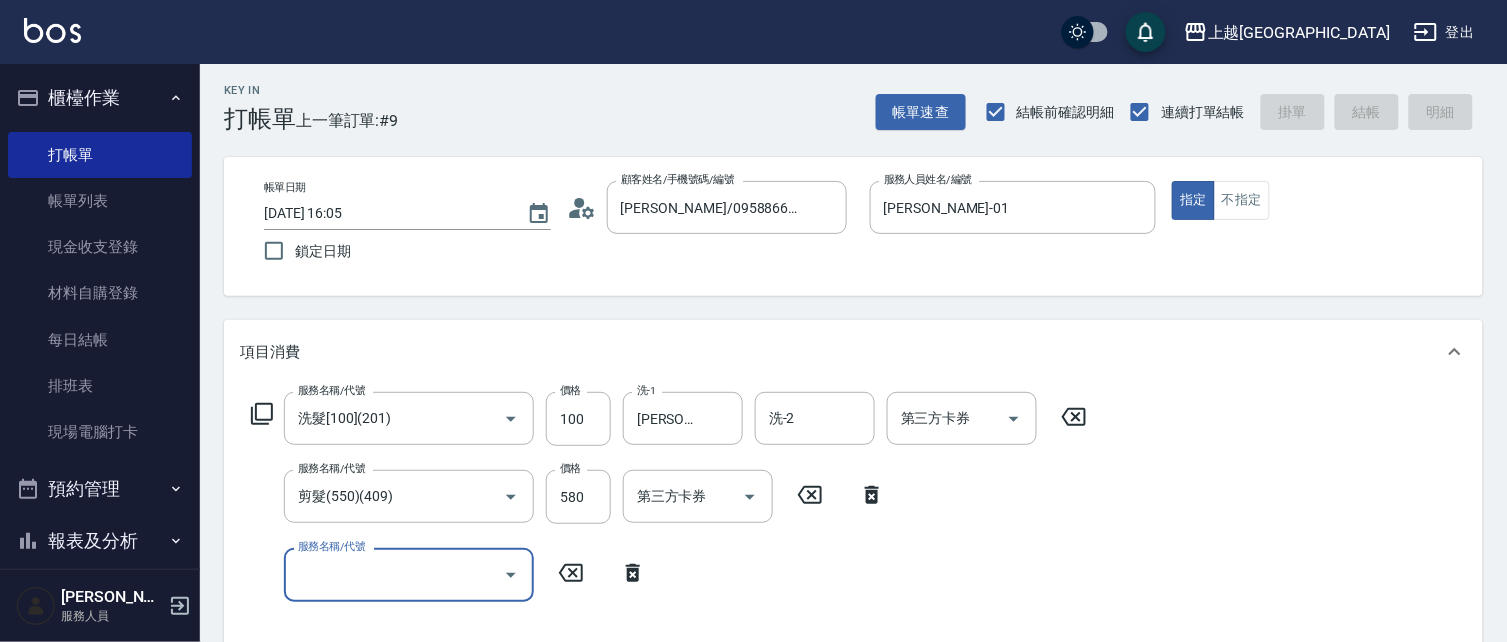 type 